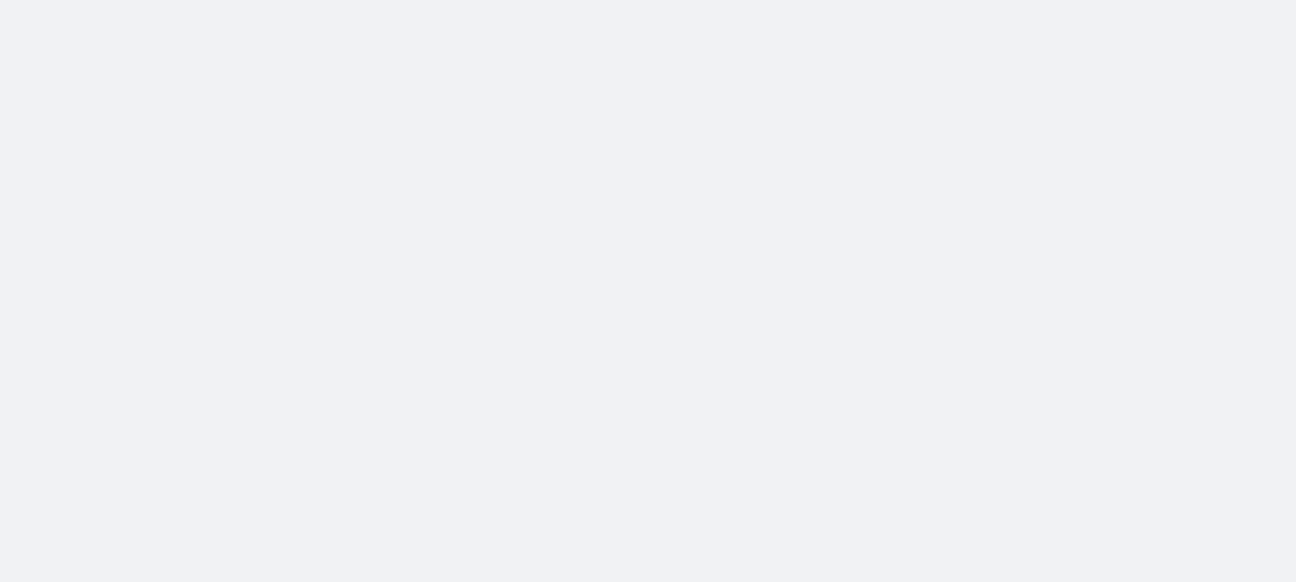 scroll, scrollTop: 0, scrollLeft: 0, axis: both 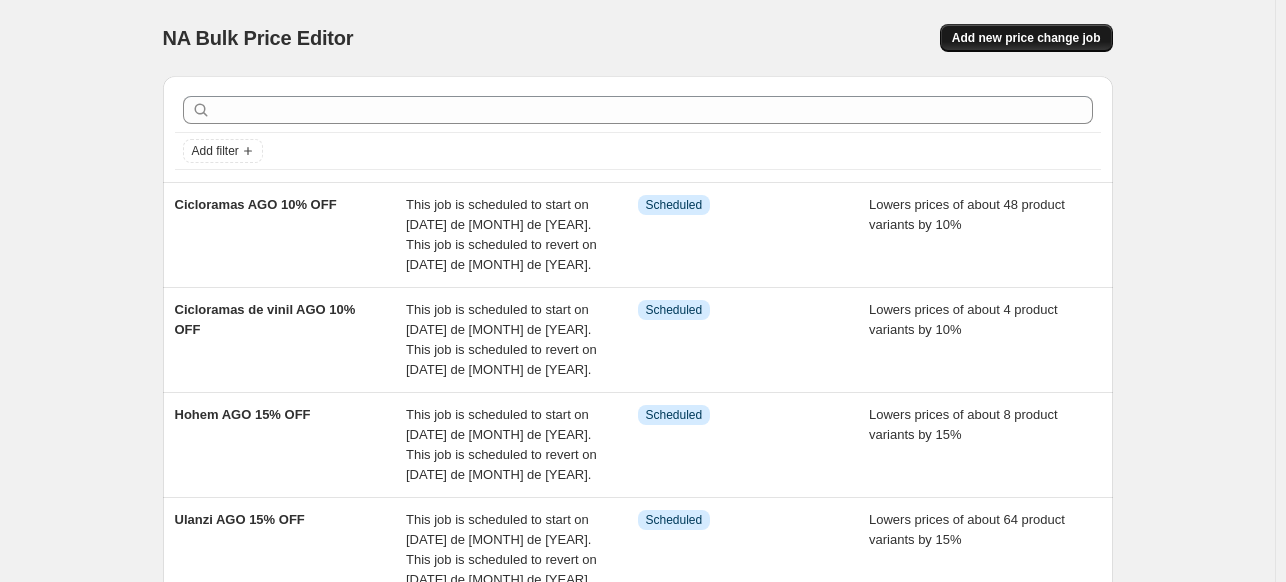 click on "Add new price change job" at bounding box center (1026, 38) 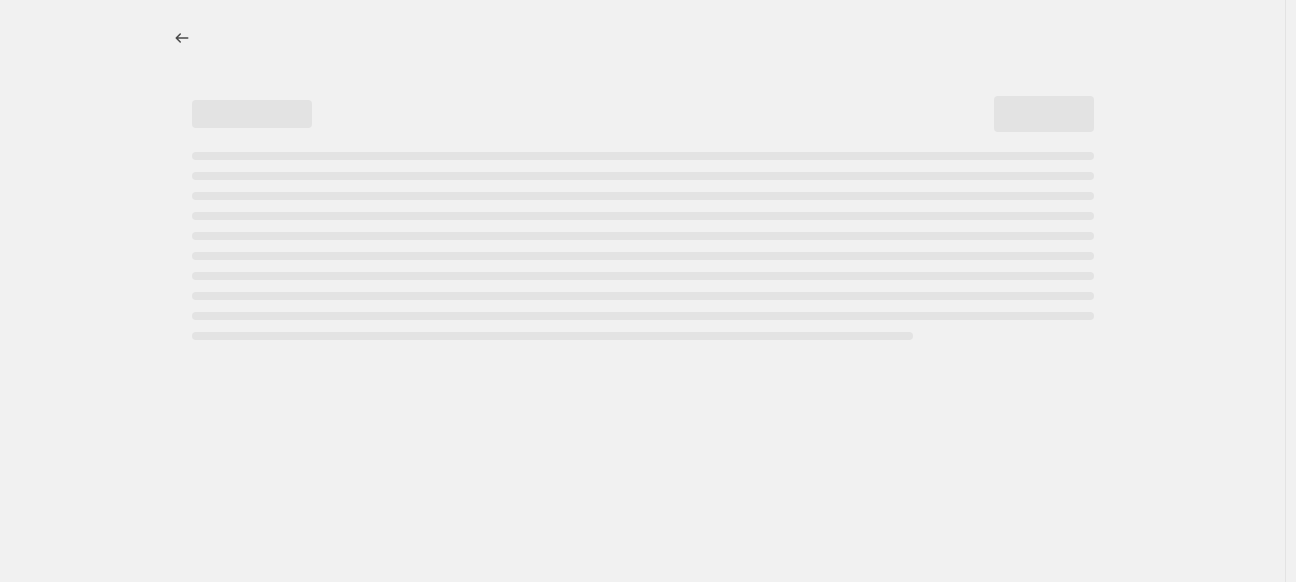 select on "percentage" 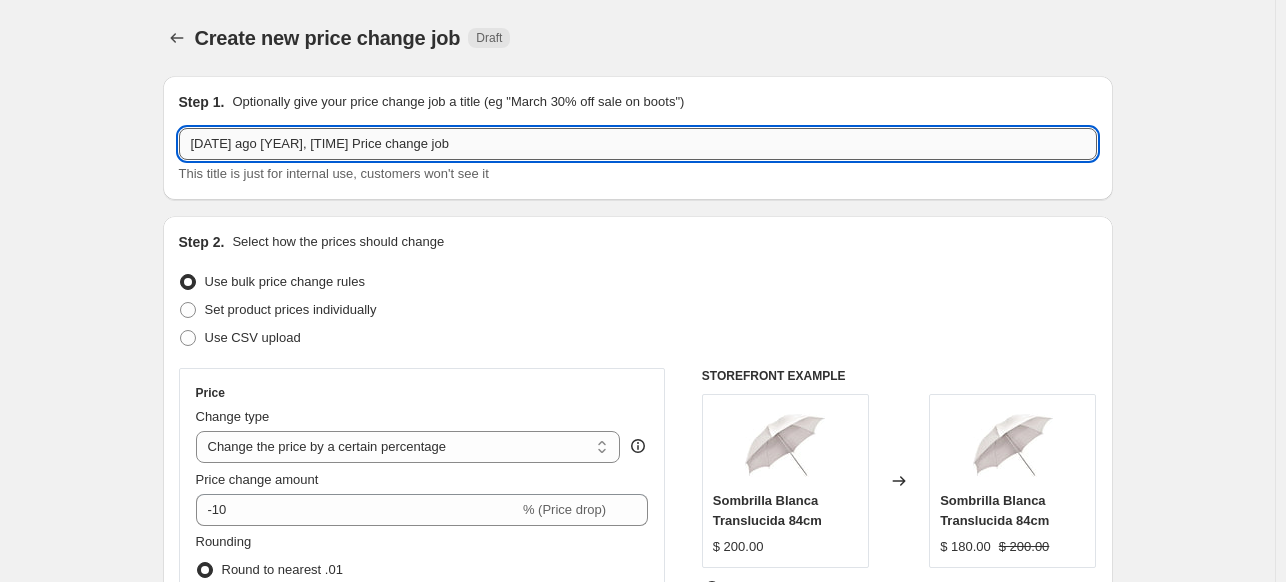 click on "[DATE] ago [YEAR], [TIME] Price change job" at bounding box center (638, 144) 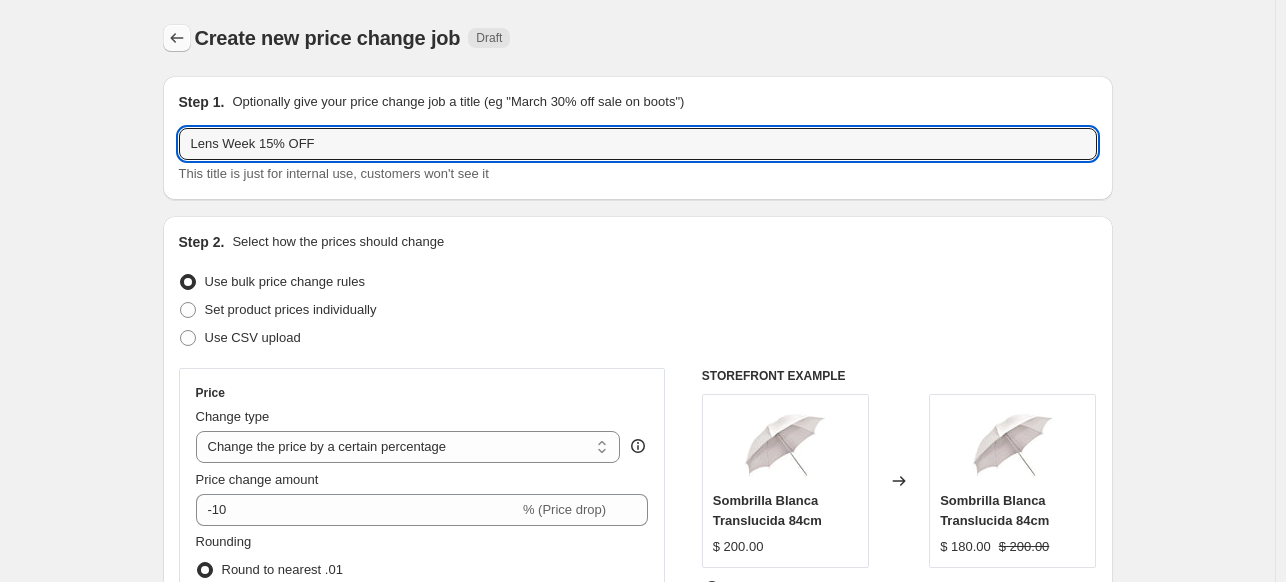 type on "Lens Week 15% OFF" 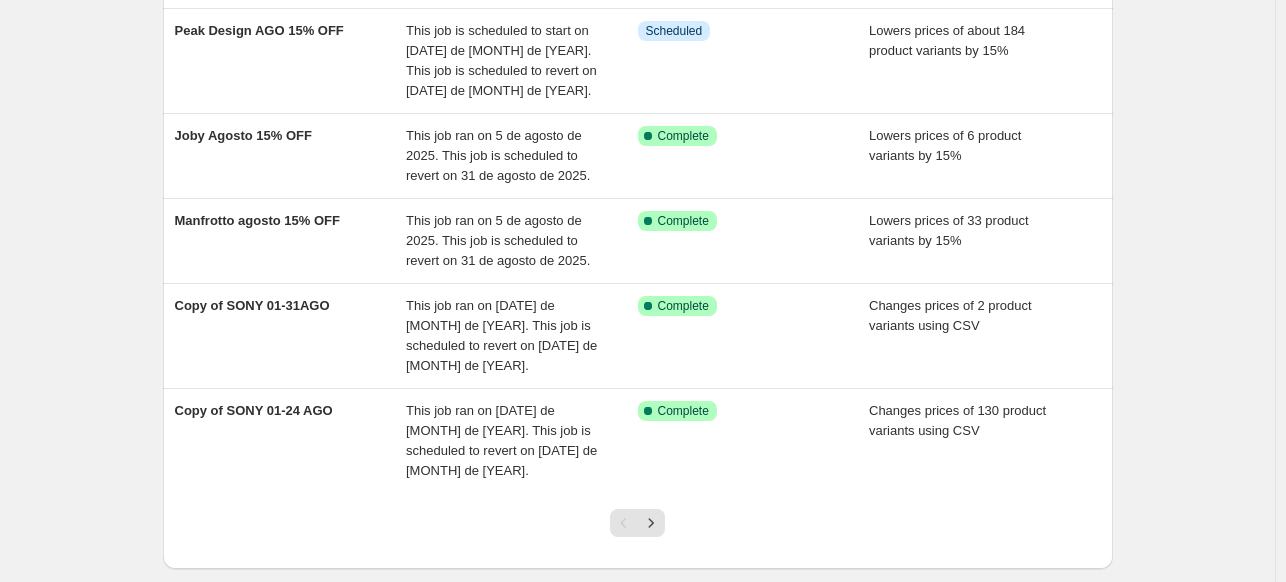scroll, scrollTop: 0, scrollLeft: 0, axis: both 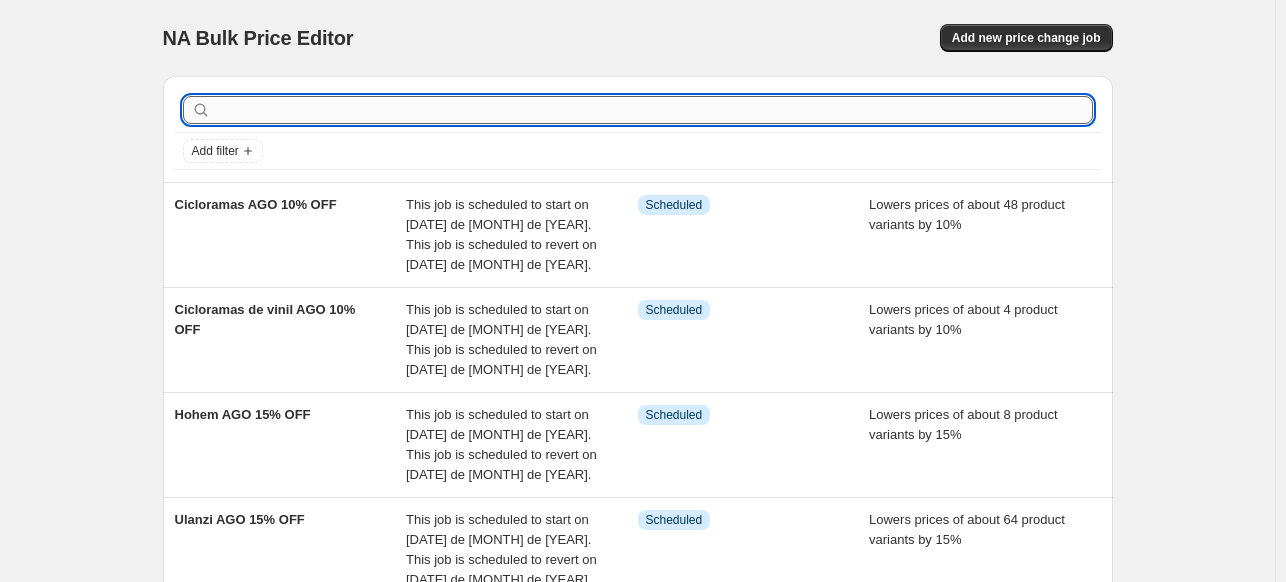 click at bounding box center (654, 110) 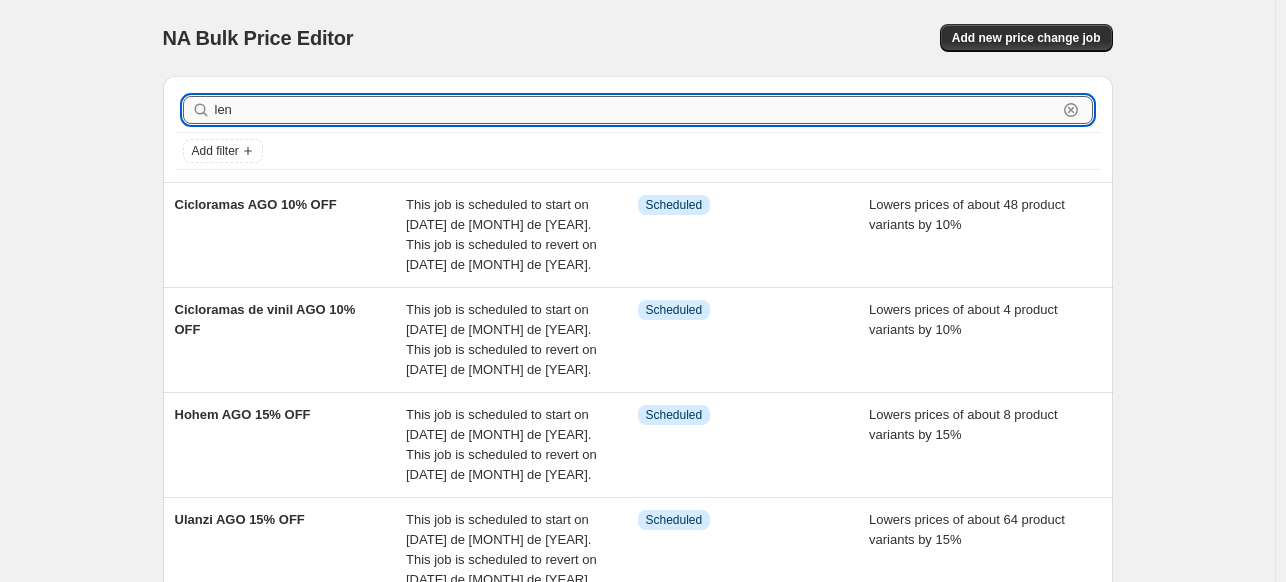 type on "lens" 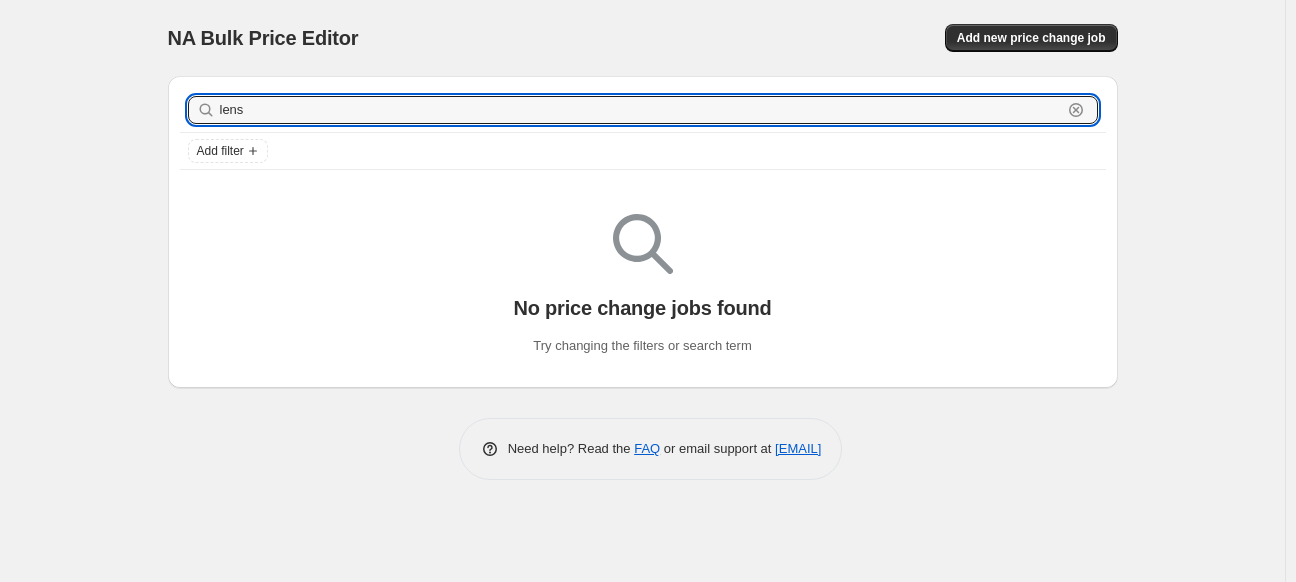 click on "lens" at bounding box center [641, 110] 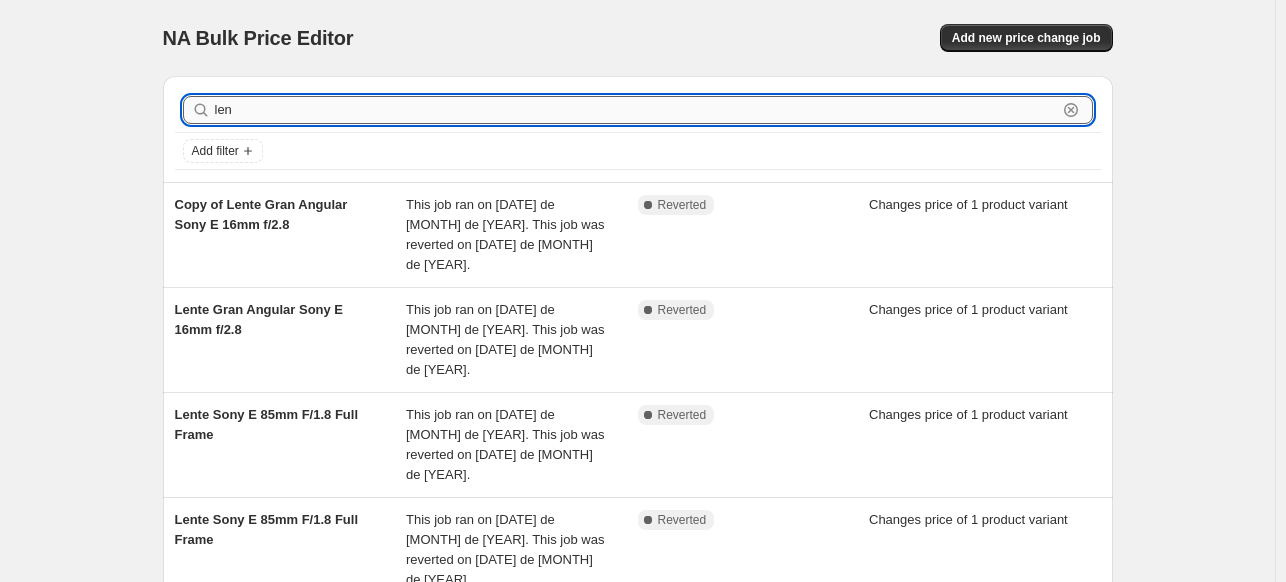 click on "len" at bounding box center (636, 110) 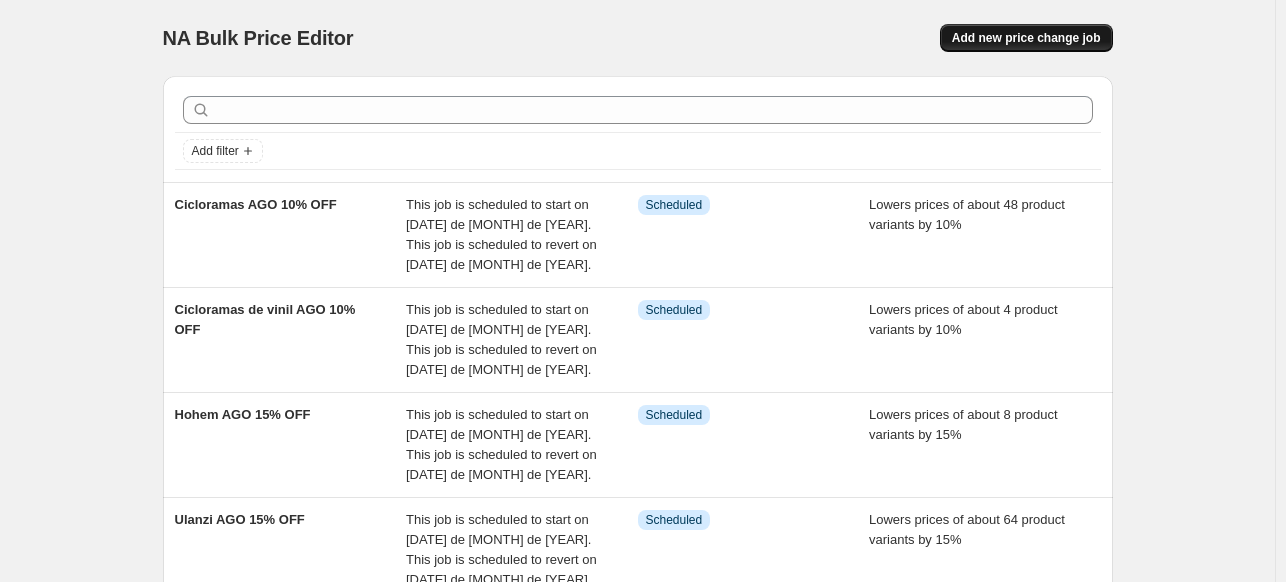click on "Add new price change job" at bounding box center (1026, 38) 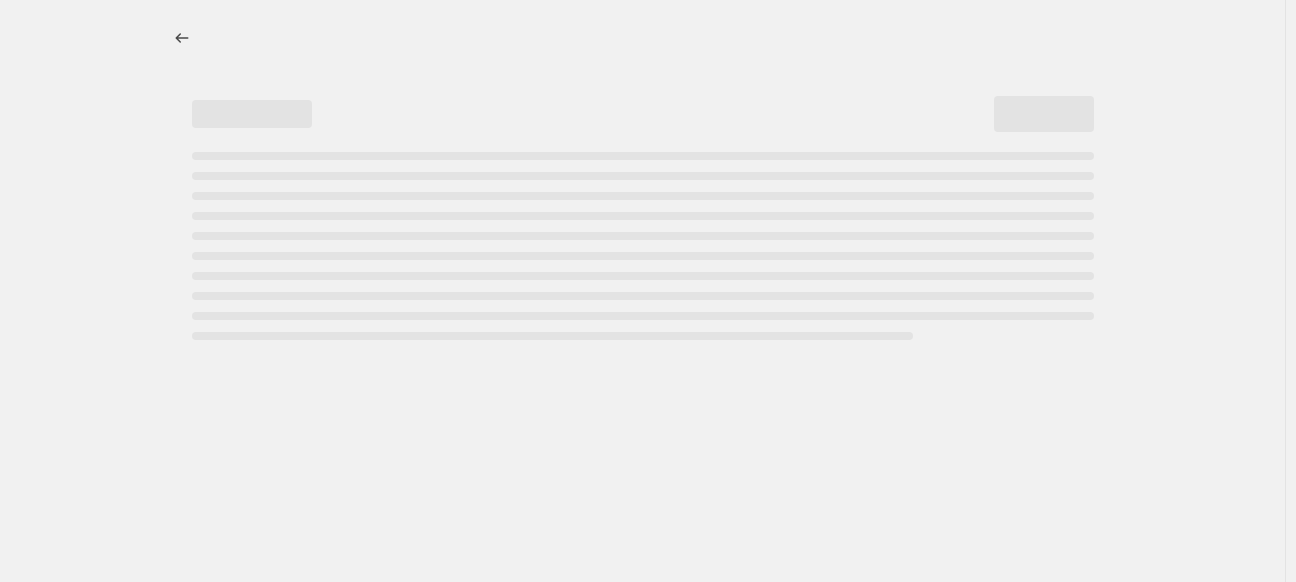 select on "percentage" 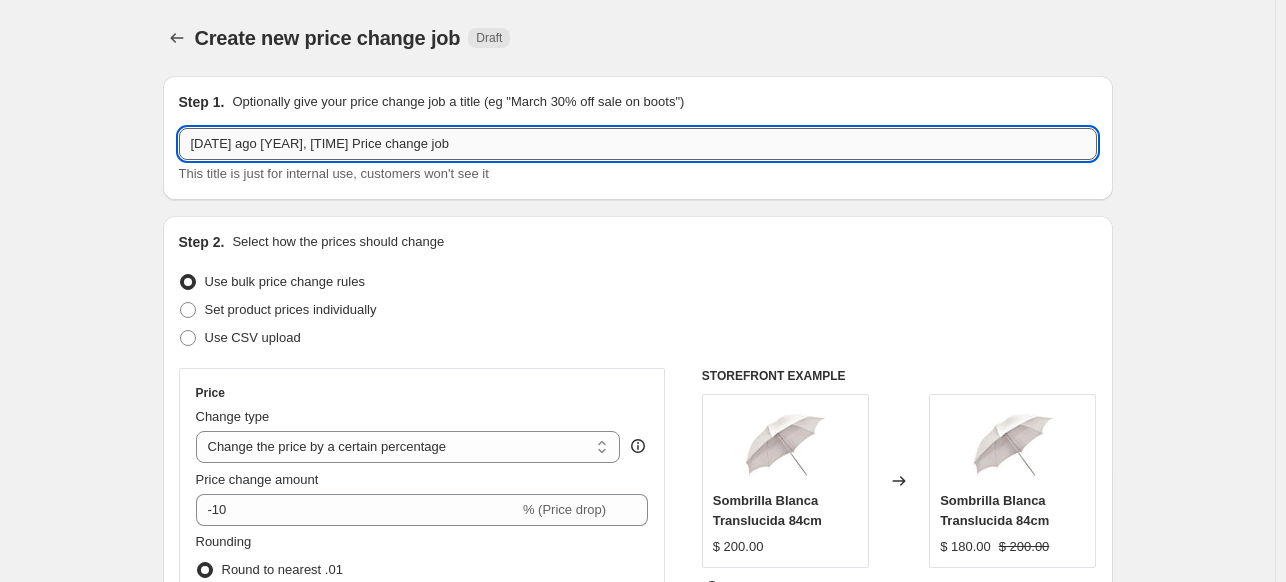 click on "[DATE] ago [YEAR], [TIME] Price change job" at bounding box center (638, 144) 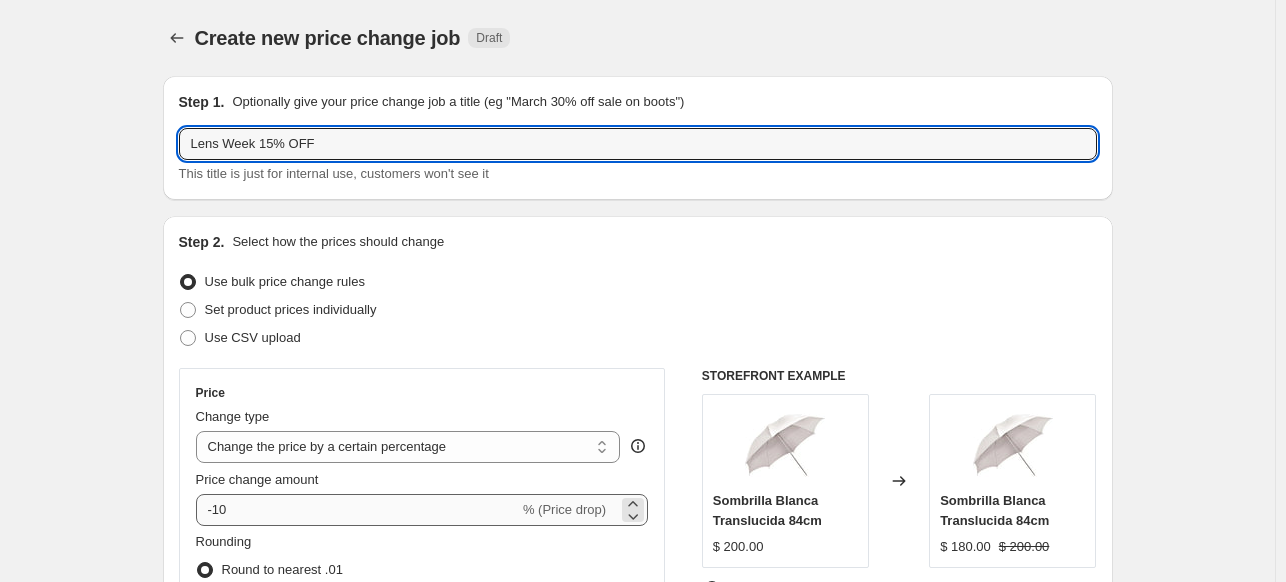 type on "Lens Week 15% OFF" 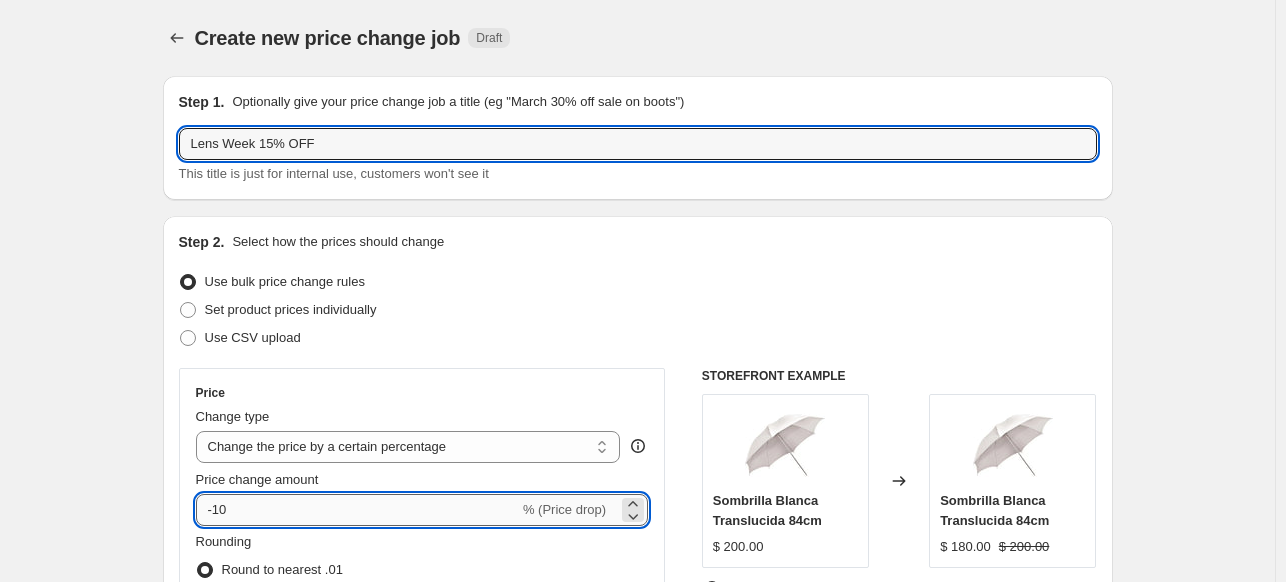 click on "-10" at bounding box center (357, 510) 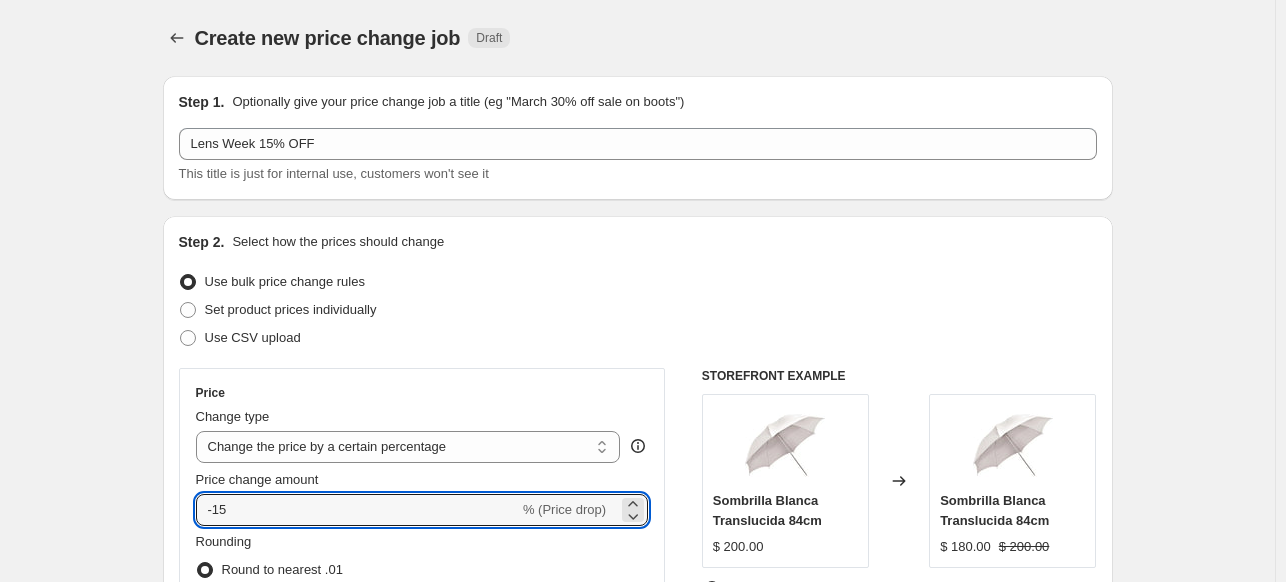 type on "-15" 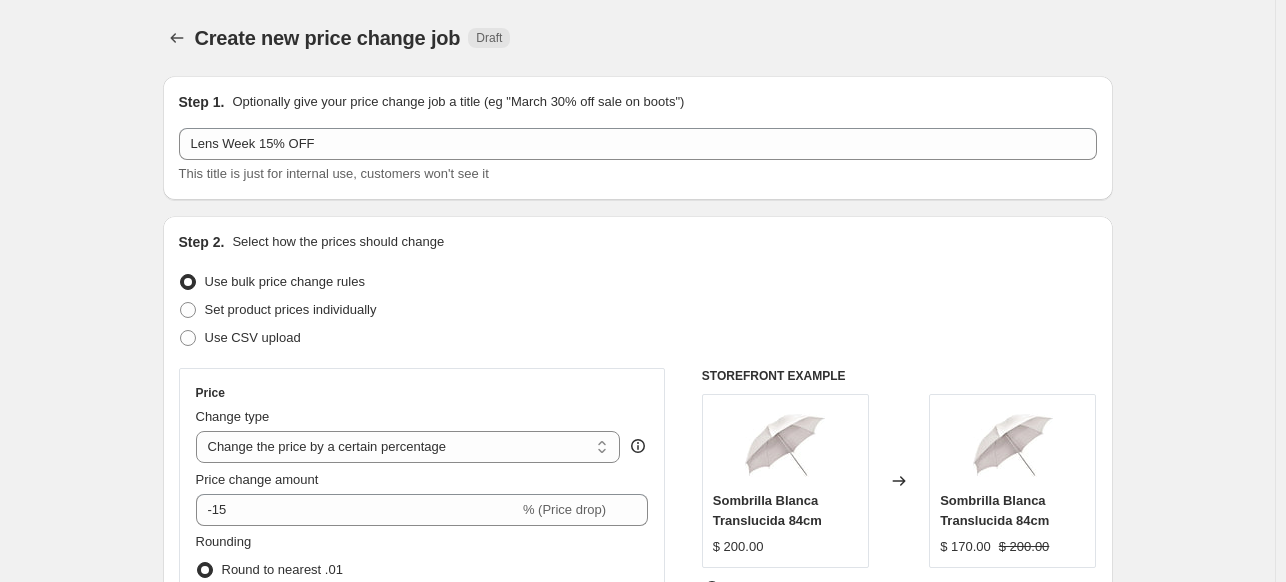 click on "Create new price change job. This page is ready Create new price change job Draft Step 1. Optionally give your price change job a title (eg "March 30% off sale on boots") Lens Week 15% OFF This title is just for internal use, customers won't see it Step 2. Select how the prices should change Use bulk price change rules Set product prices individually Use CSV upload Price Change type Change the price to a certain amount Change the price by a certain amount Change the price by a certain percentage Change the price to the current compare at price (price before sale) Change the price by a certain amount relative to the compare at price Change the price by a certain percentage relative to the compare at price Don't change the price Change the price by a certain percentage relative to the cost per item Change price to certain cost margin Change the price by a certain percentage Price change amount -15 % (Price drop) Rounding Round to nearest .01 Round to nearest whole number End prices in .99 Compare at price   FAQ" at bounding box center [638, 1009] 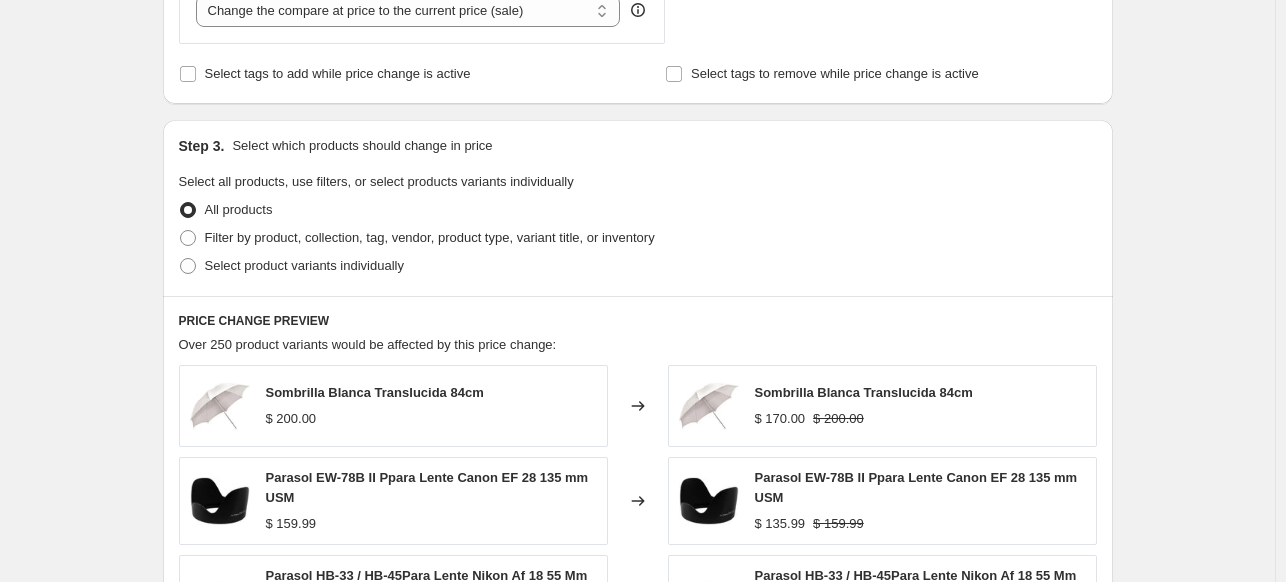scroll, scrollTop: 851, scrollLeft: 0, axis: vertical 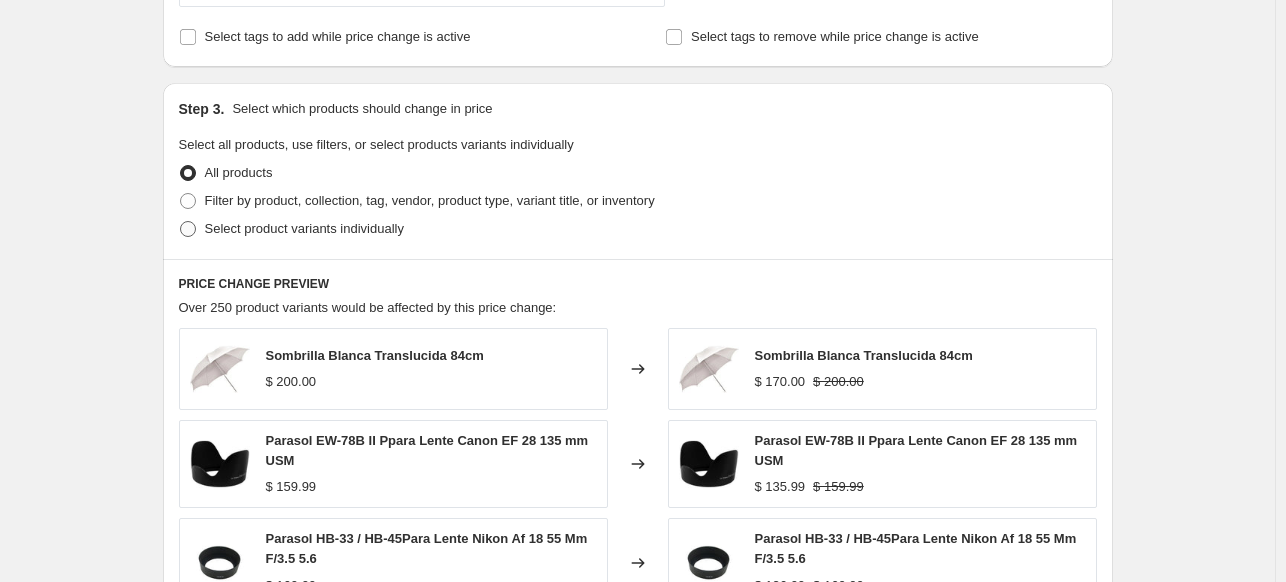 click on "Select product variants individually" at bounding box center [304, 228] 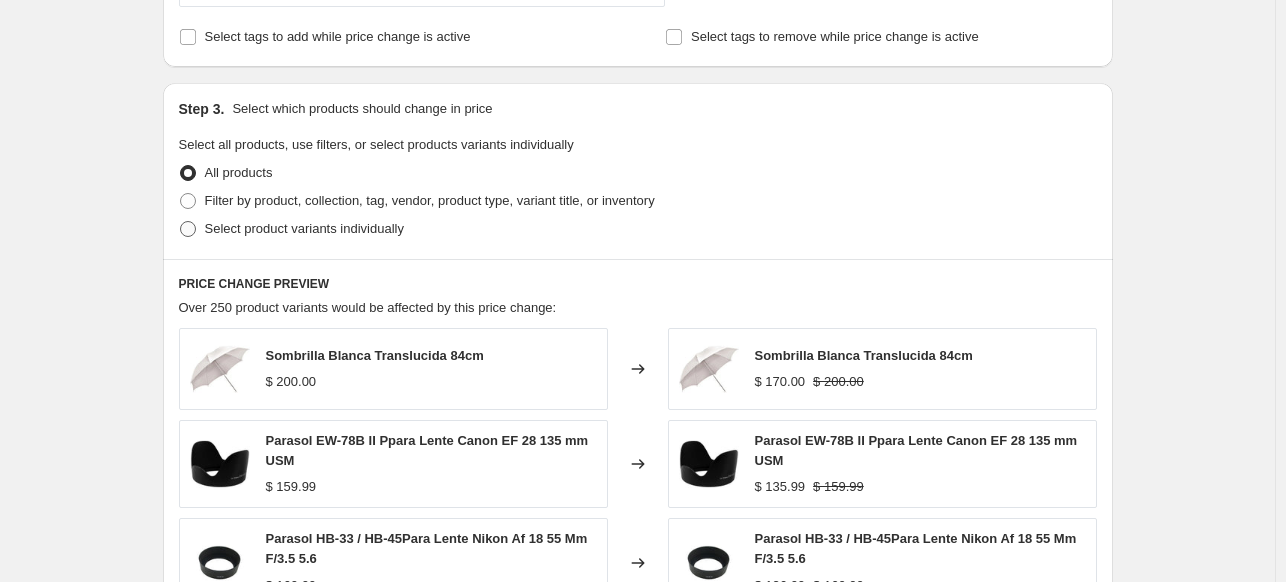 radio on "true" 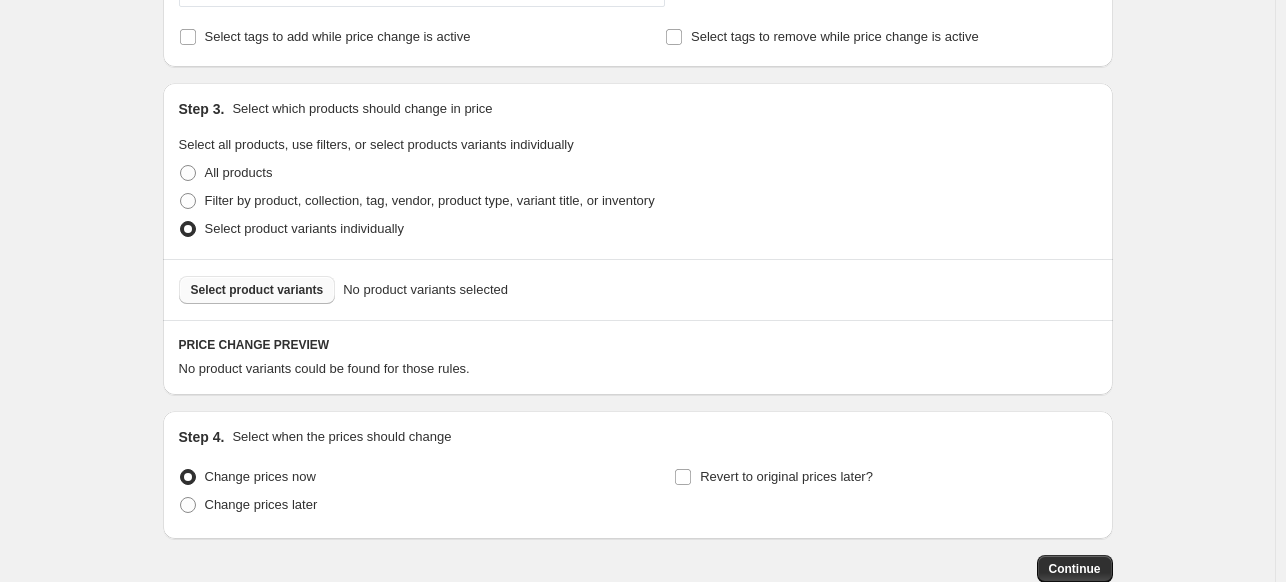 click on "Select product variants" at bounding box center (257, 290) 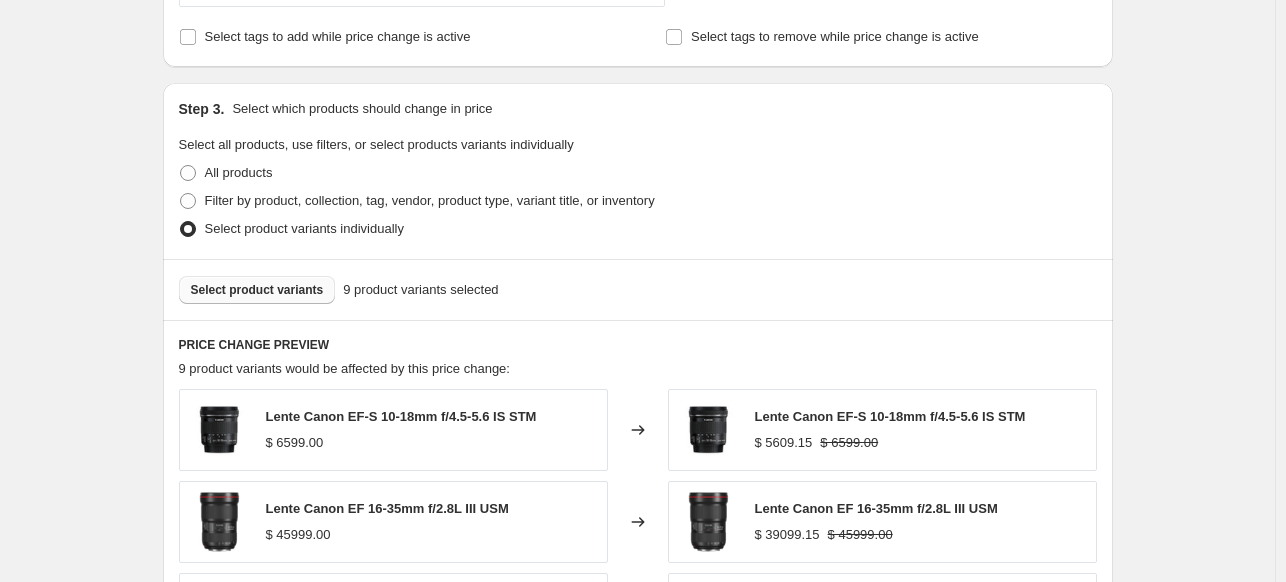 scroll, scrollTop: 1476, scrollLeft: 0, axis: vertical 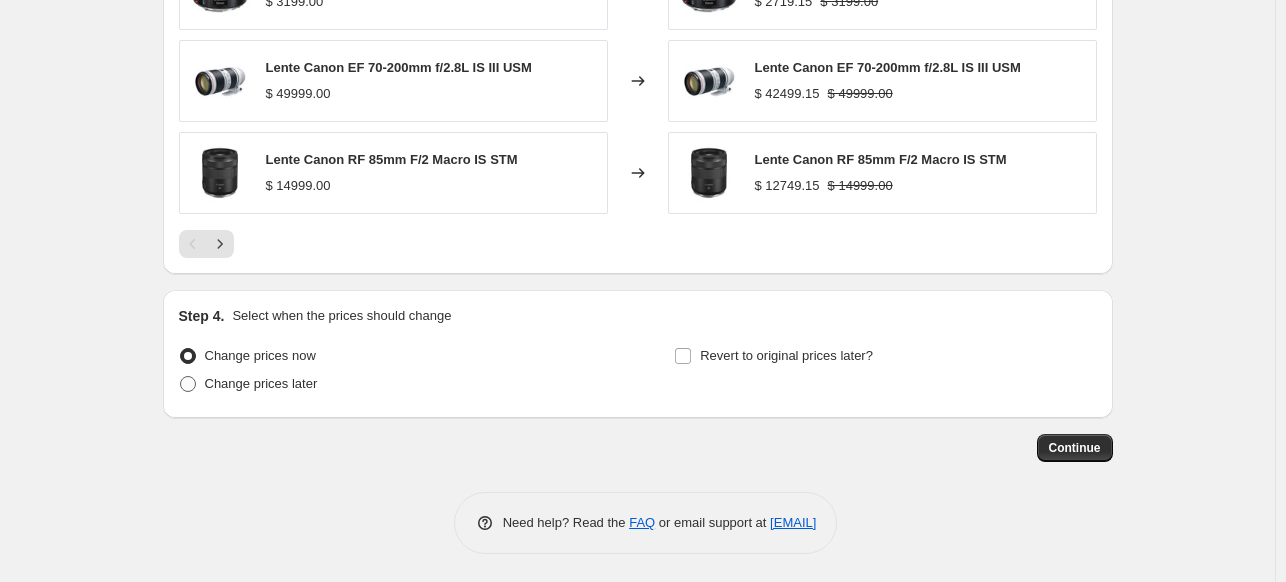 click on "Change prices later" at bounding box center [261, 383] 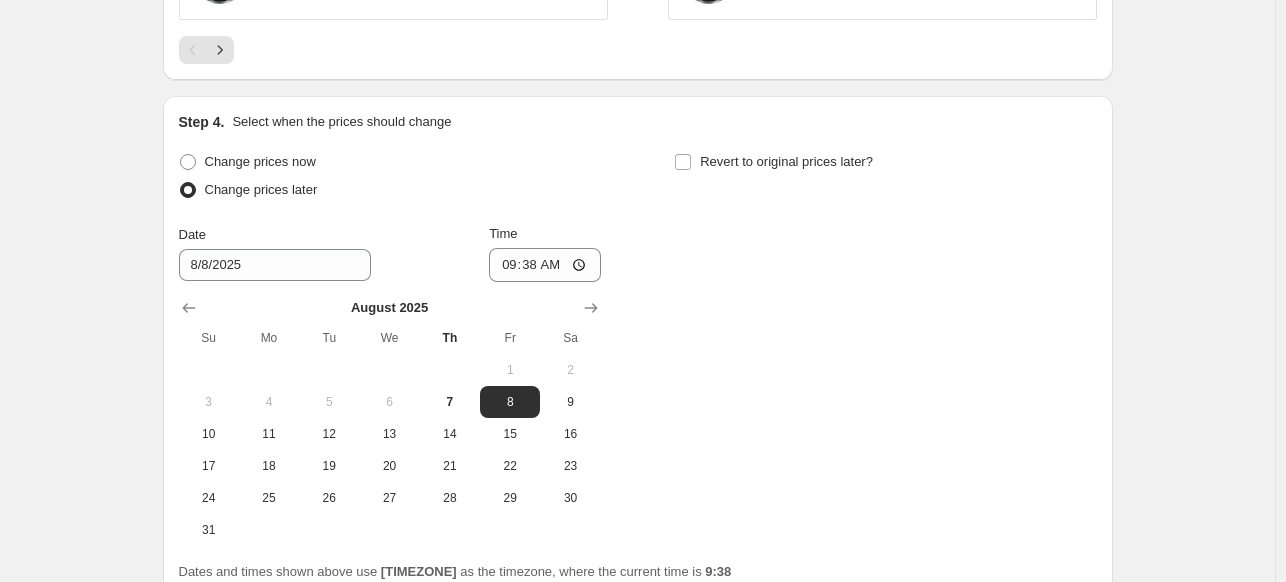 scroll, scrollTop: 1706, scrollLeft: 0, axis: vertical 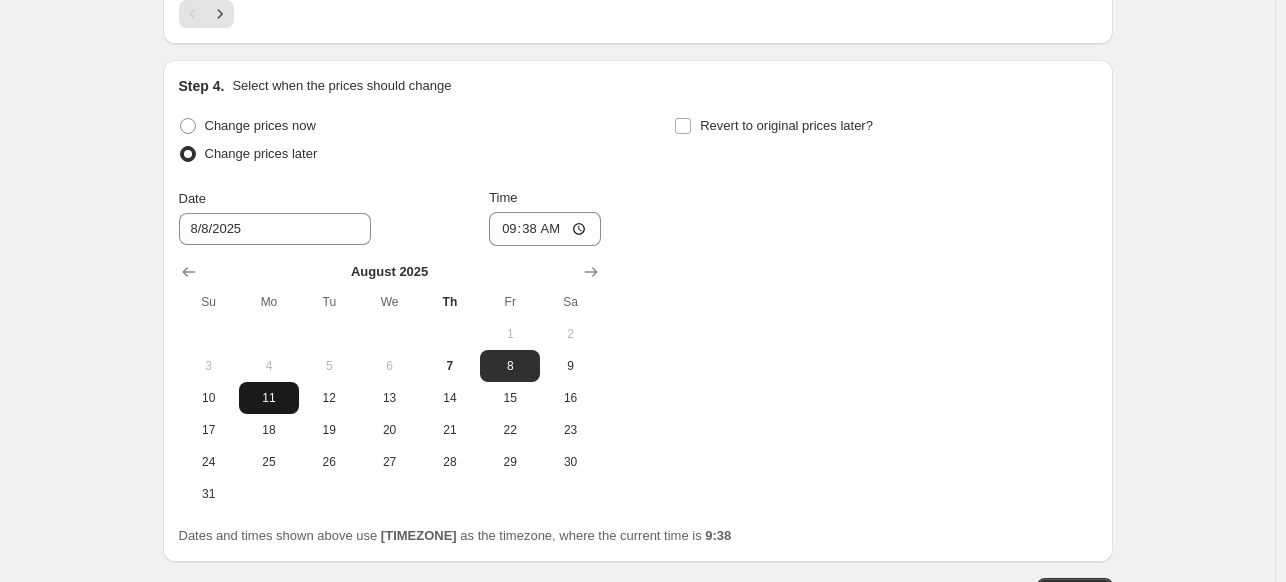 click on "11" at bounding box center (269, 398) 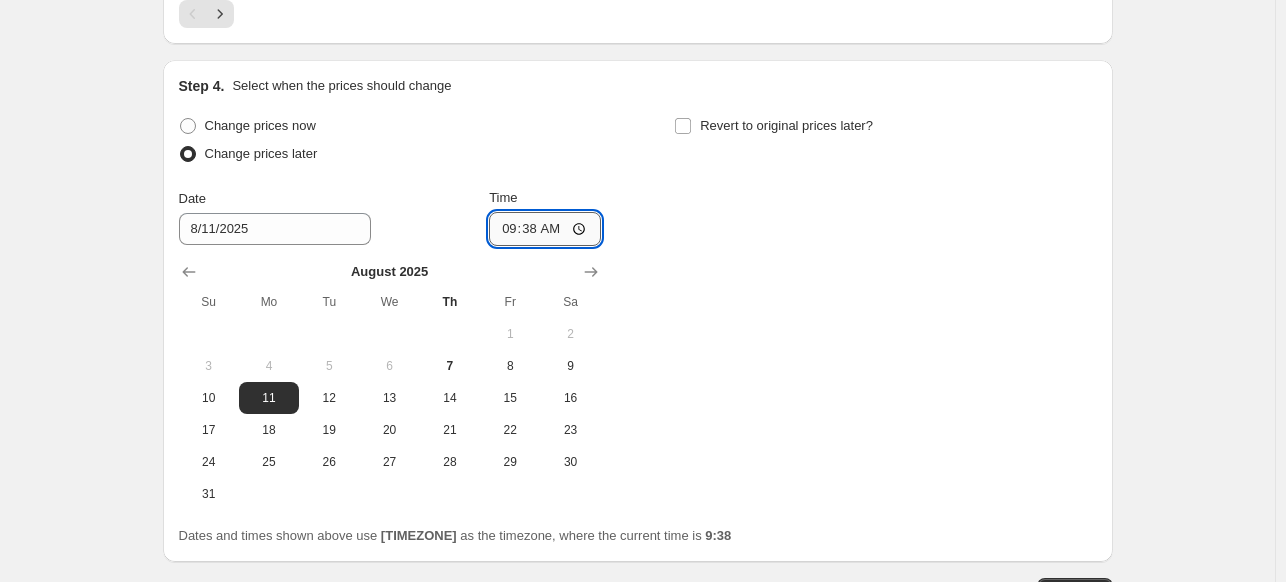 click on "09:38" at bounding box center [545, 229] 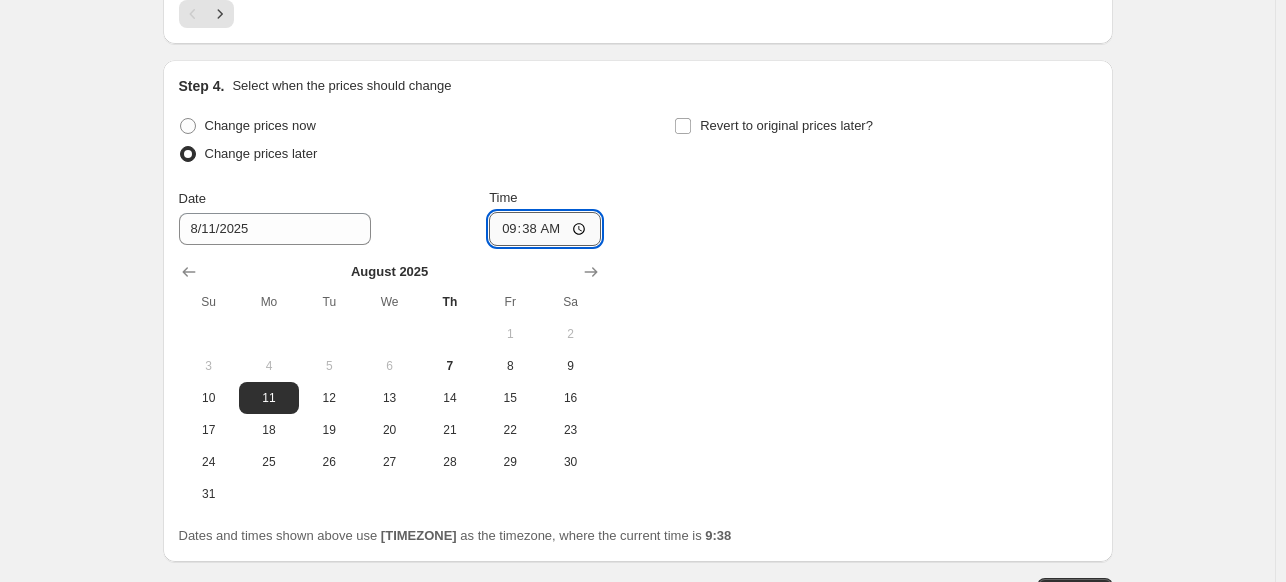 click on "09:38" at bounding box center (545, 229) 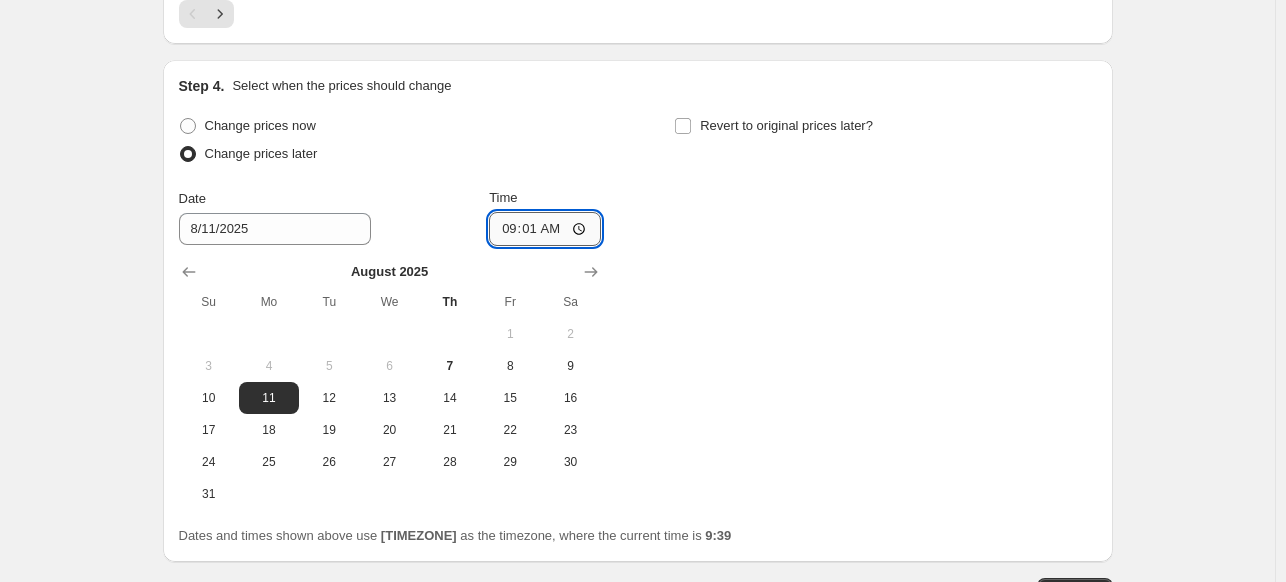 type on "09:10" 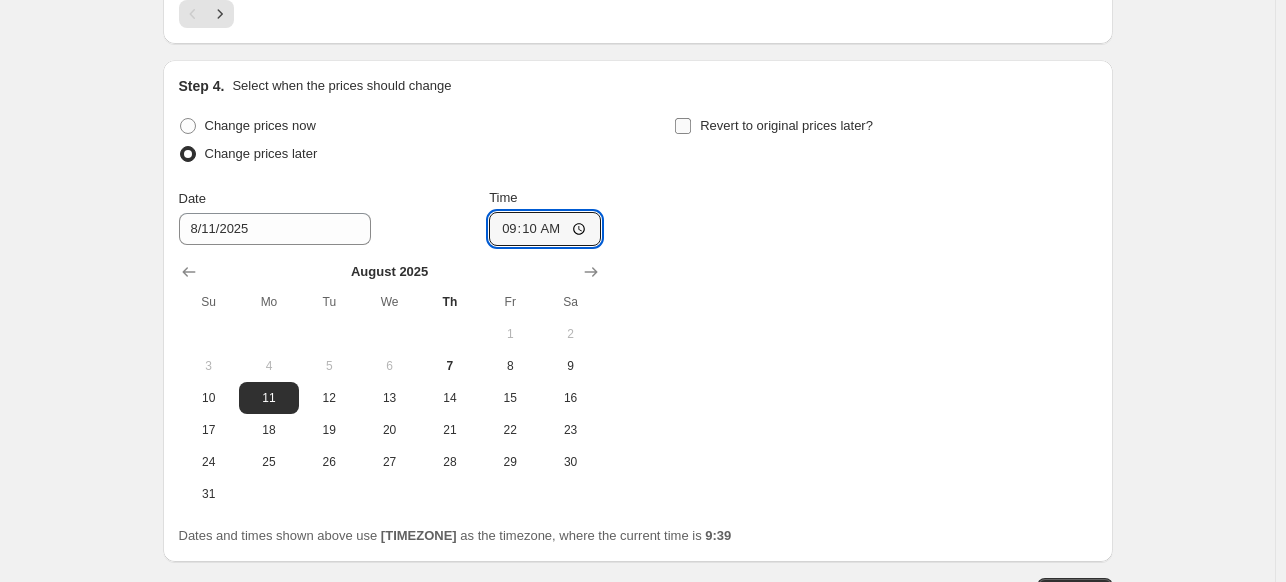 click on "Revert to original prices later?" at bounding box center (773, 126) 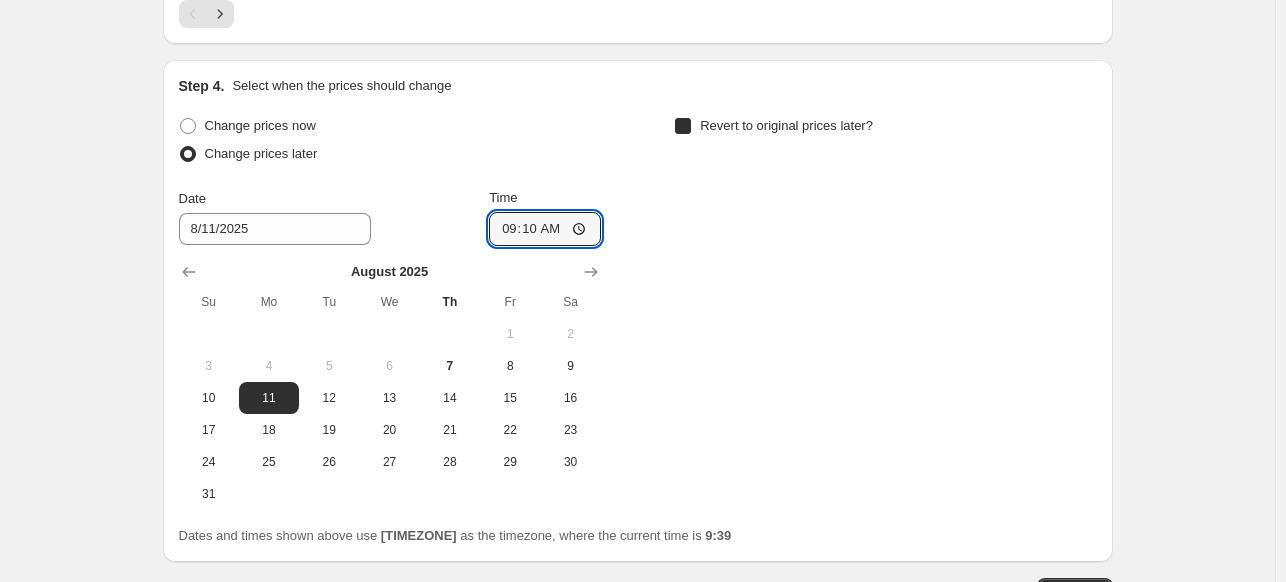 checkbox on "true" 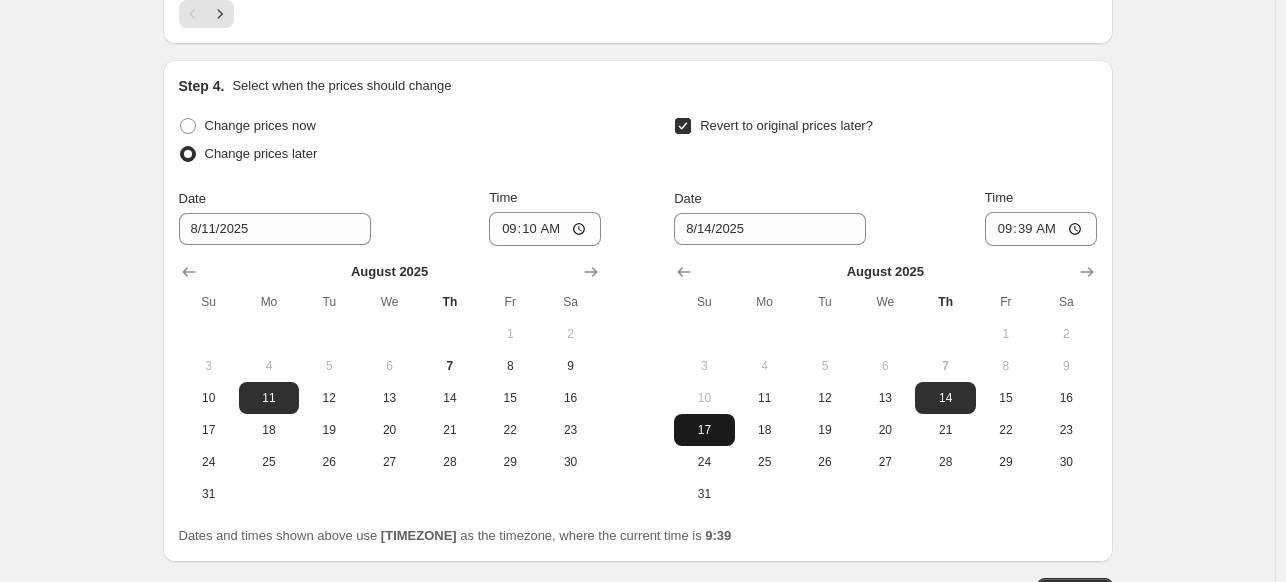 click on "17" at bounding box center (704, 430) 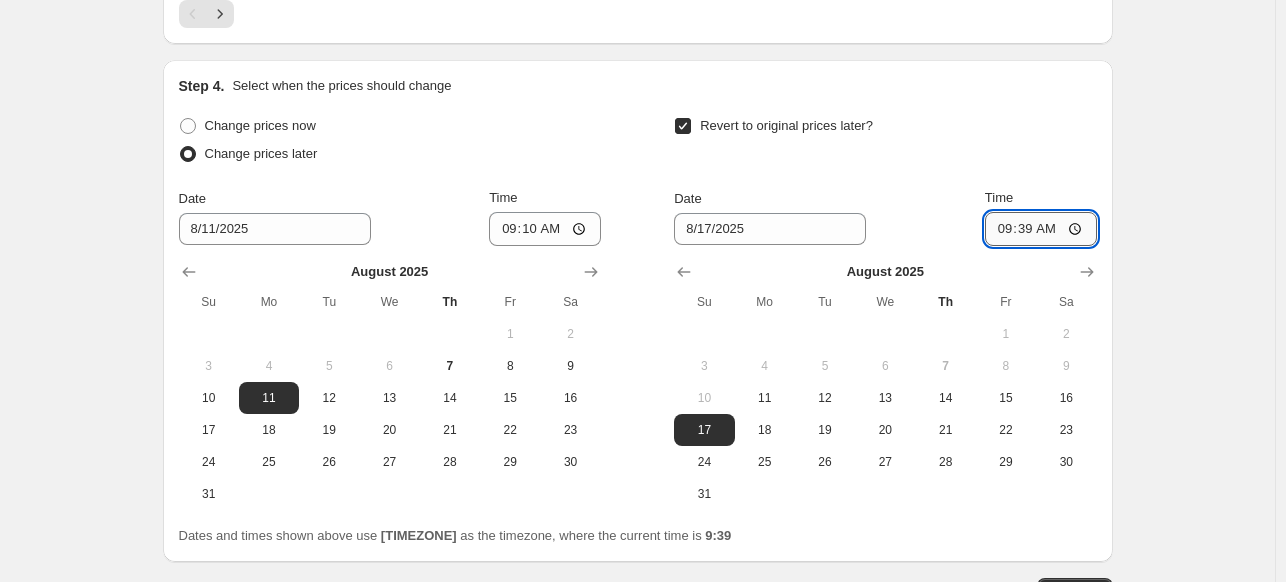 click on "09:39" at bounding box center (1041, 229) 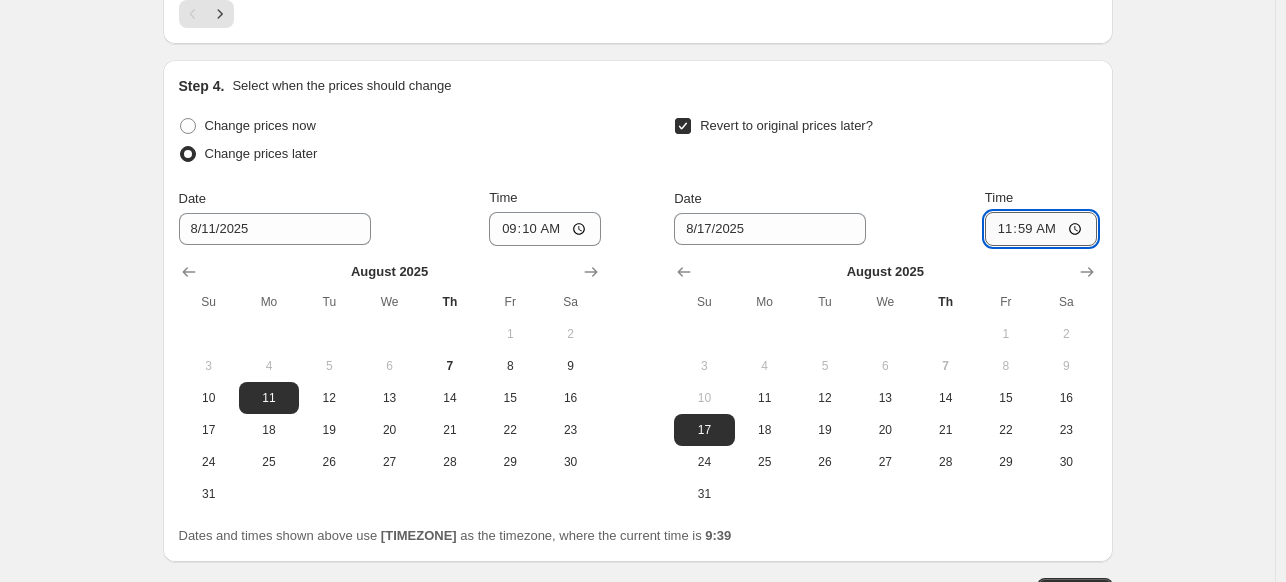 type on "23:59" 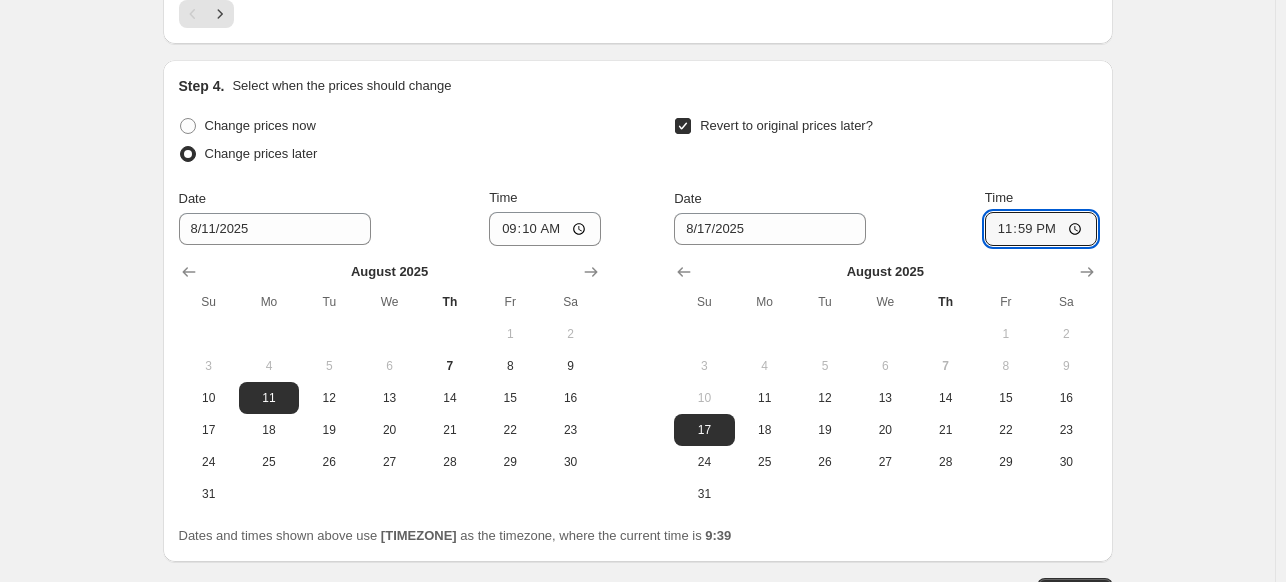 click on "Create new price change job. This page is ready Create new price change job Draft Step 1. Optionally give your price change job a title (eg "March 30% off sale on boots") Lens Week 15% OFF This title is just for internal use, customers won't see it Step 2. Select how the prices should change Use bulk price change rules Set product prices individually Use CSV upload Price Change type Change the price to a certain amount Change the price by a certain amount Change the price by a certain percentage Change the price to the current compare at price (price before sale) Change the price by a certain amount relative to the compare at price Change the price by a certain percentage relative to the compare at price Don't change the price Change the price by a certain percentage relative to the cost per item Change price to certain cost margin Change the price by a certain percentage Price change amount -15 % (Price drop) Rounding Round to nearest .01 Round to nearest whole number End prices in .99 Compare at price 9" at bounding box center [637, -489] 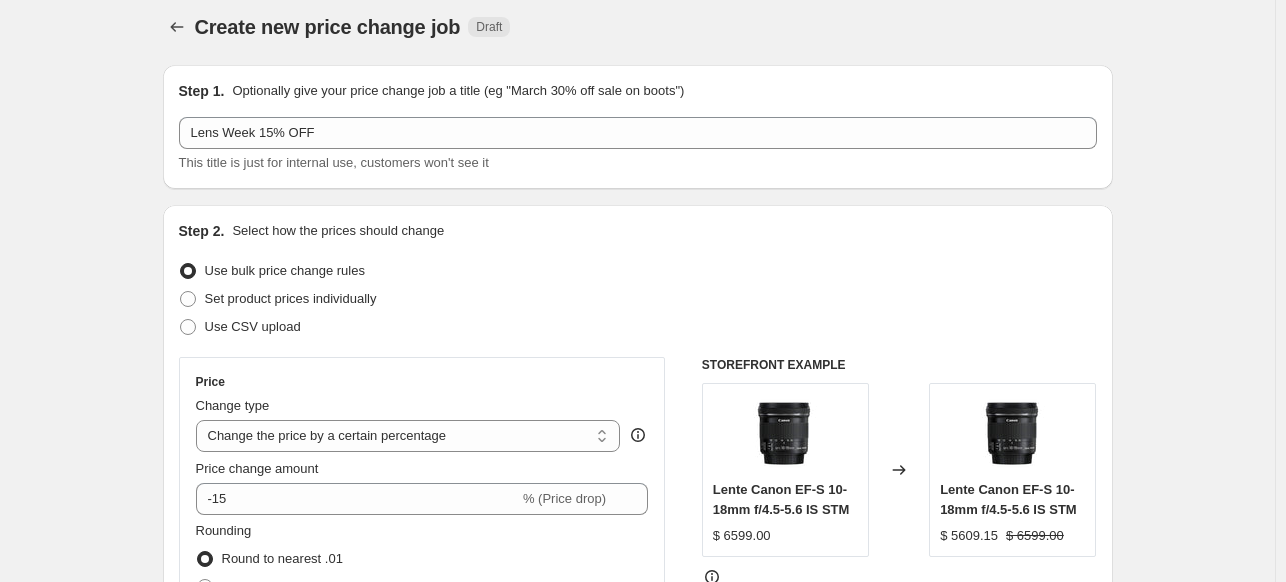 scroll, scrollTop: 0, scrollLeft: 0, axis: both 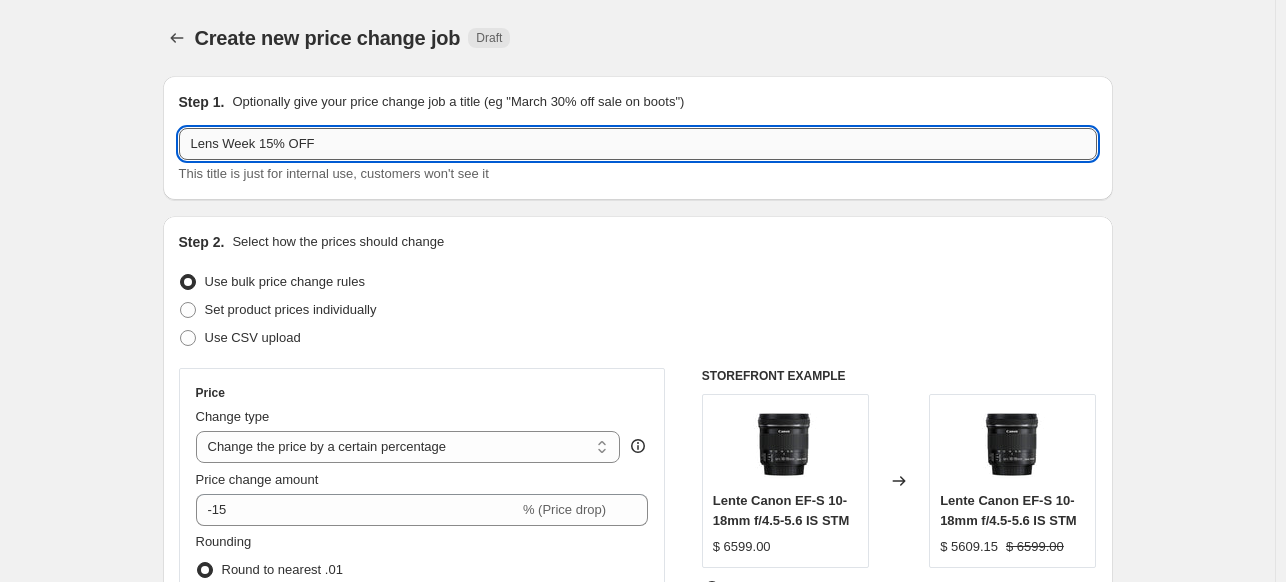 click on "Lens Week 15% OFF" at bounding box center (638, 144) 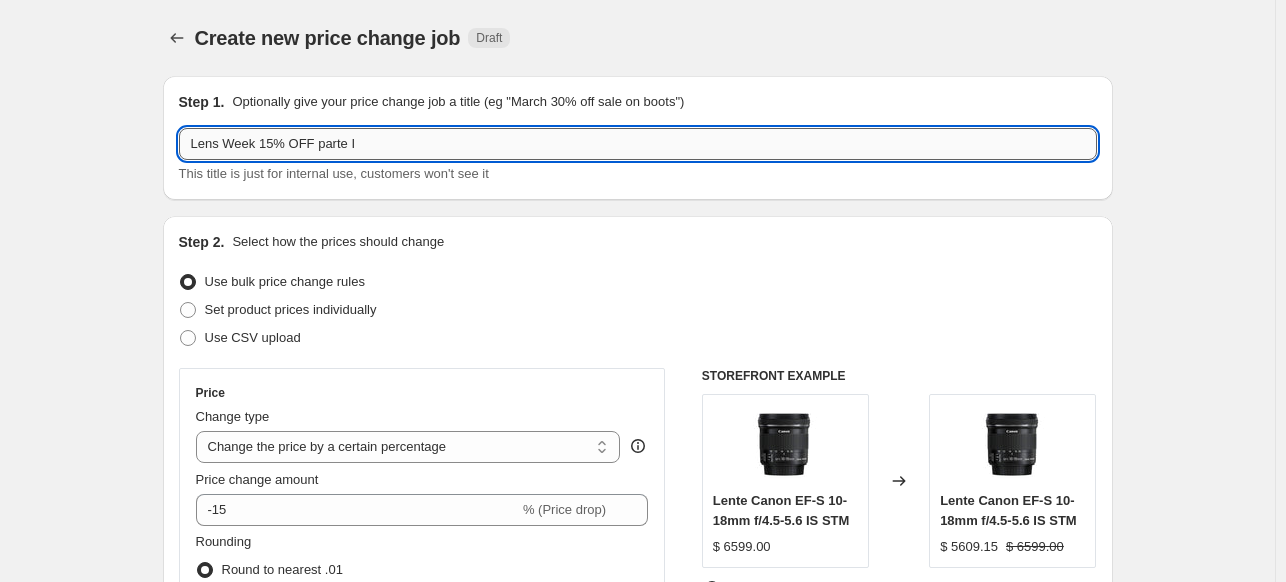click on "Lens Week 15% OFF parte I" at bounding box center (638, 144) 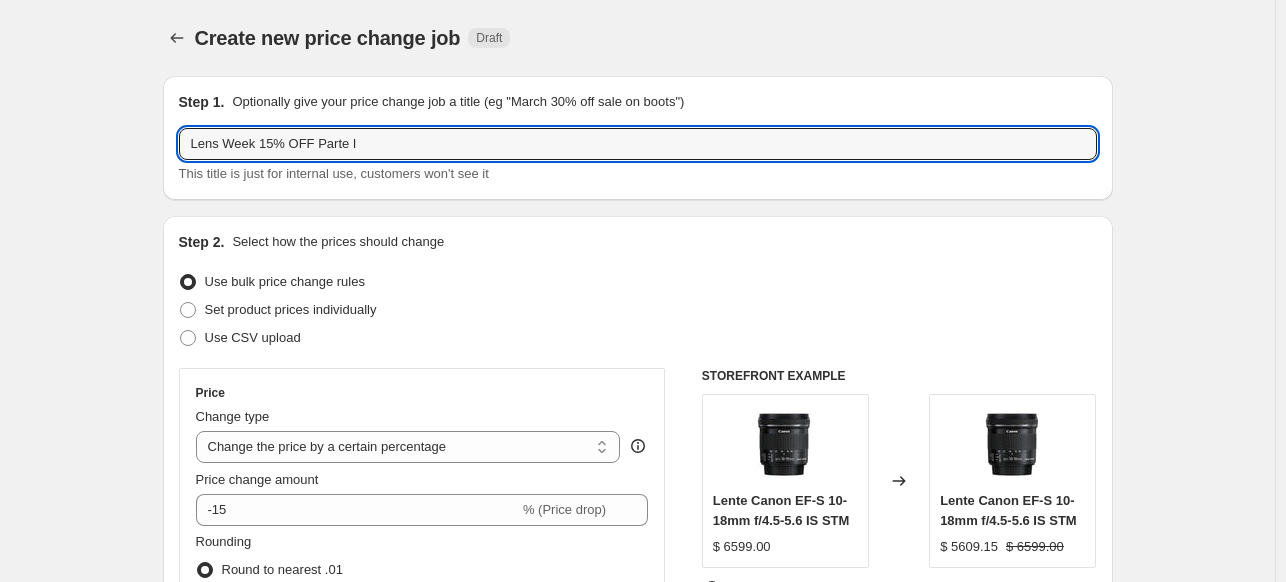 type on "Lens Week 15% OFF Parte I" 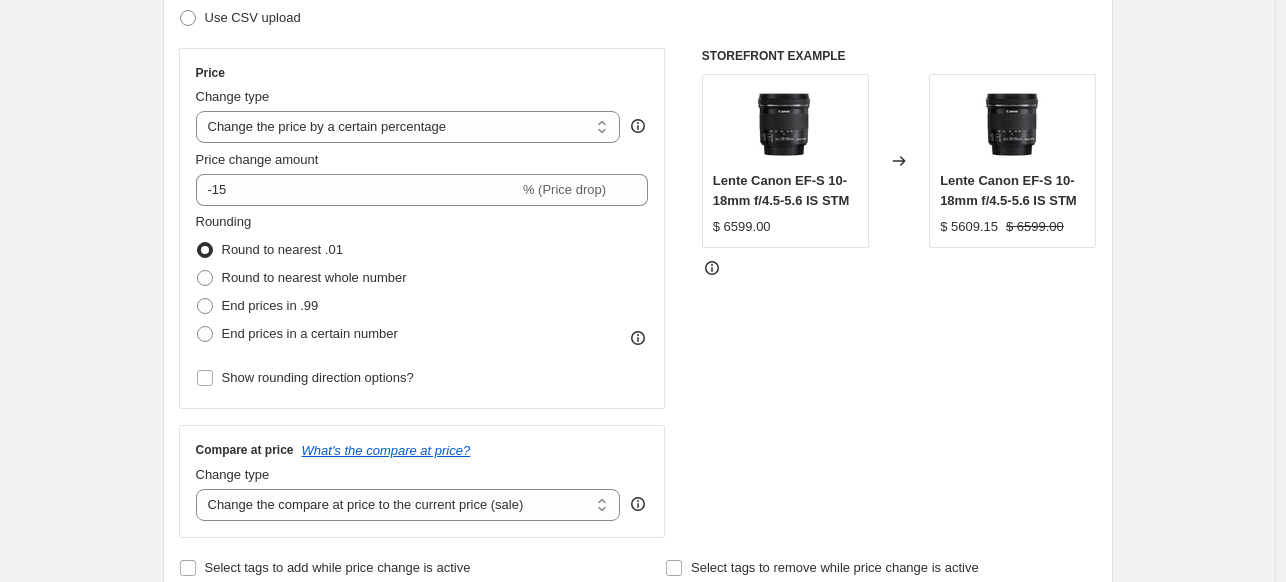 scroll, scrollTop: 293, scrollLeft: 0, axis: vertical 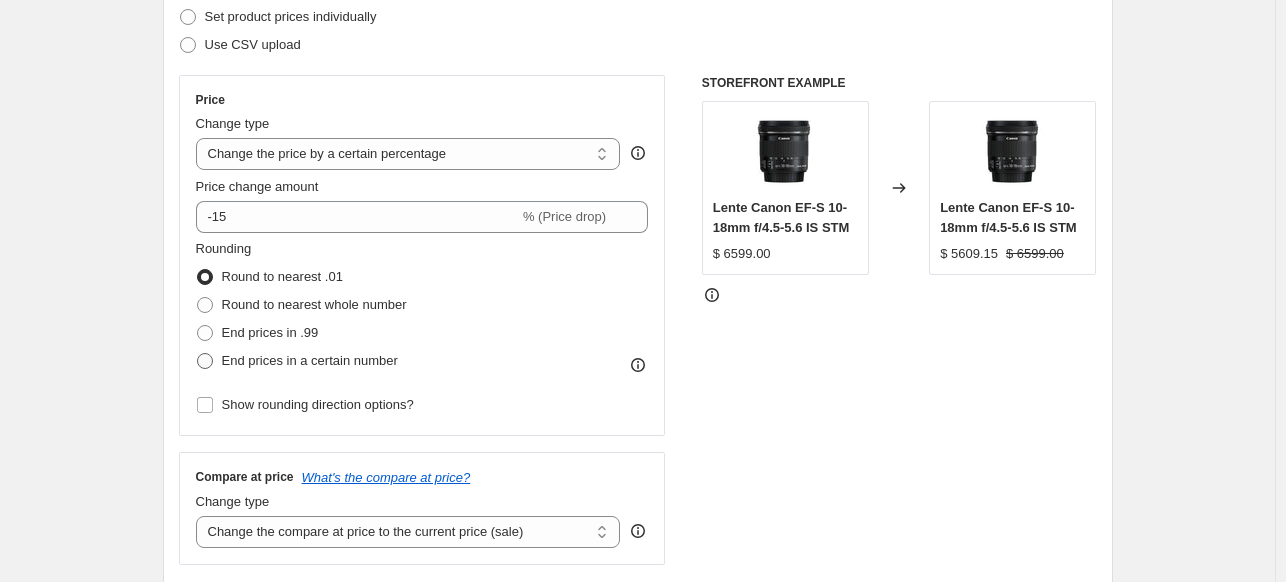 click on "End prices in a certain number" at bounding box center (310, 360) 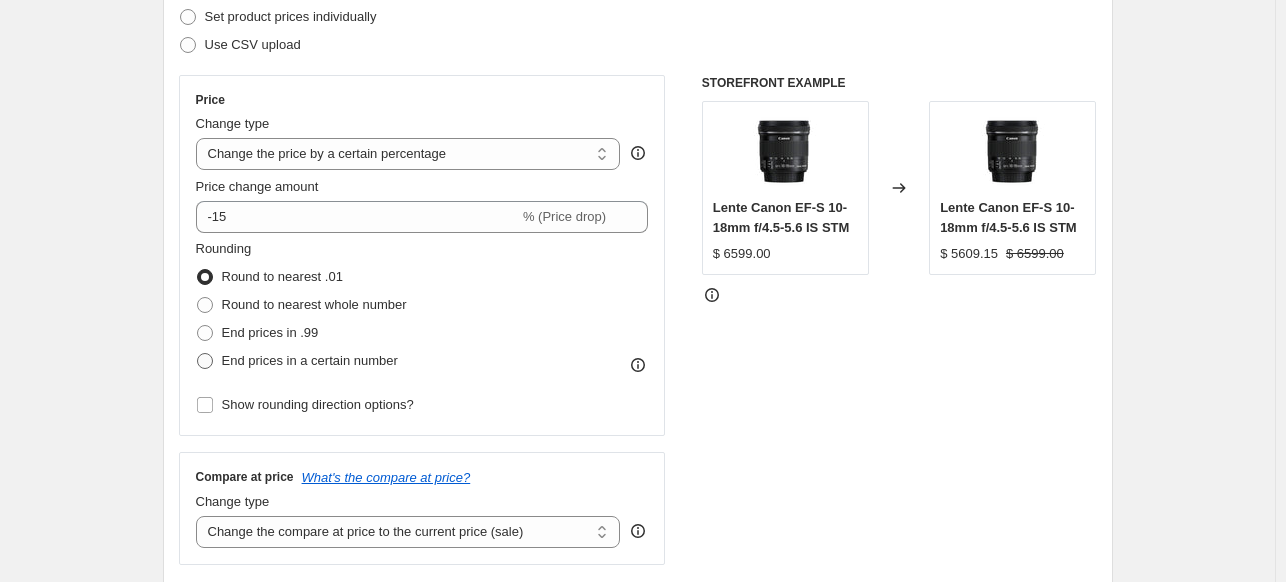 radio on "true" 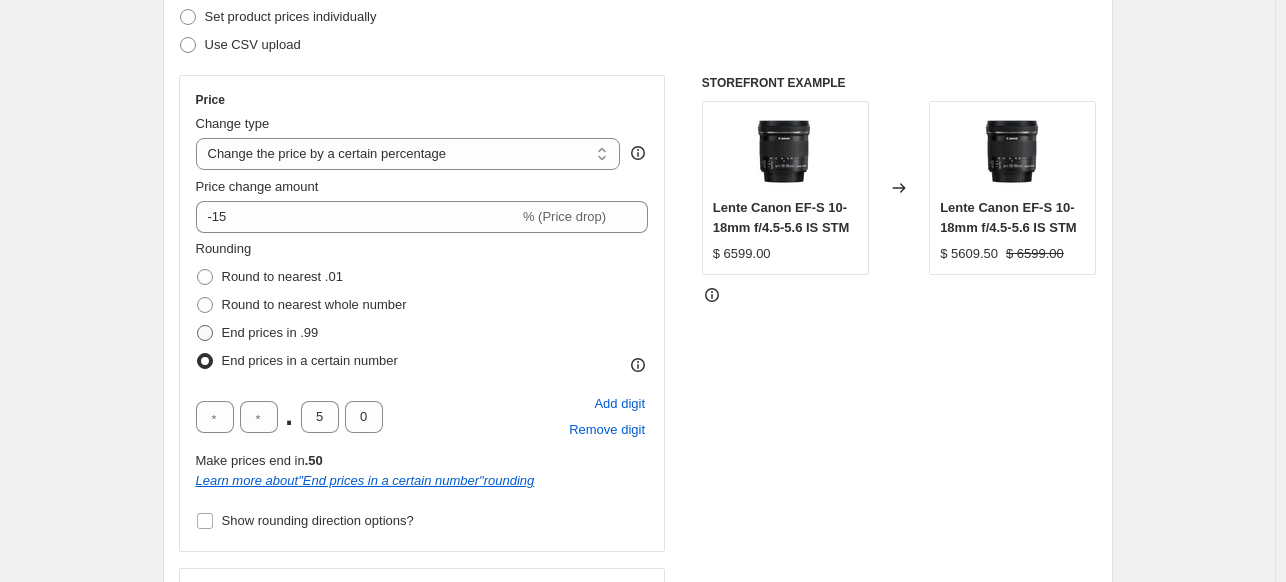 click on "End prices in .99" at bounding box center (270, 332) 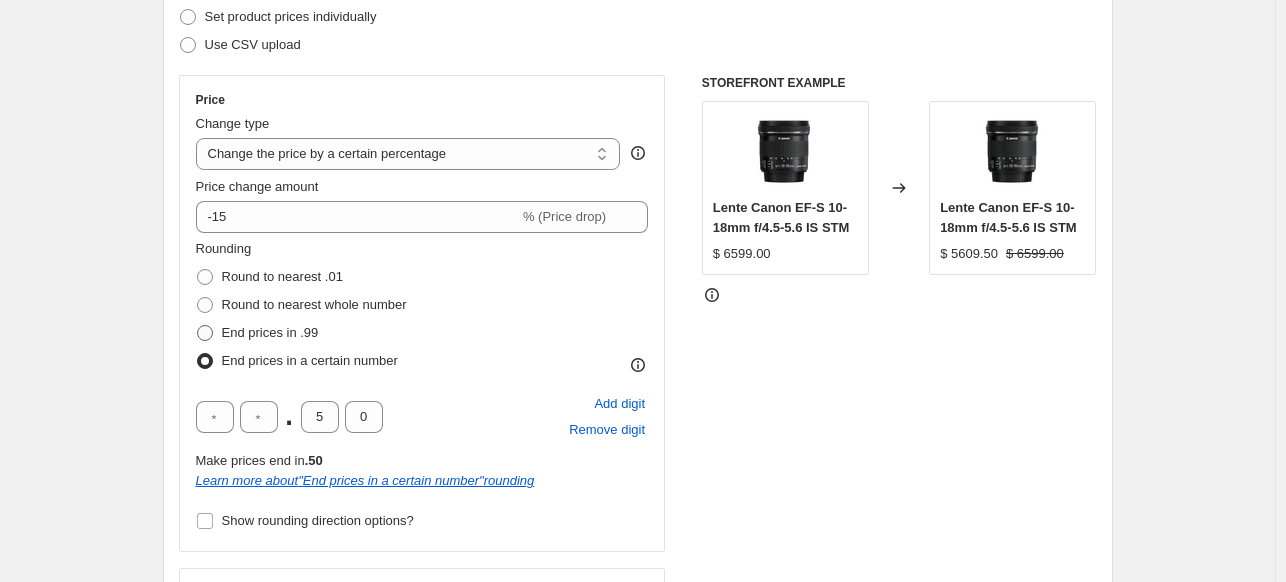 radio on "true" 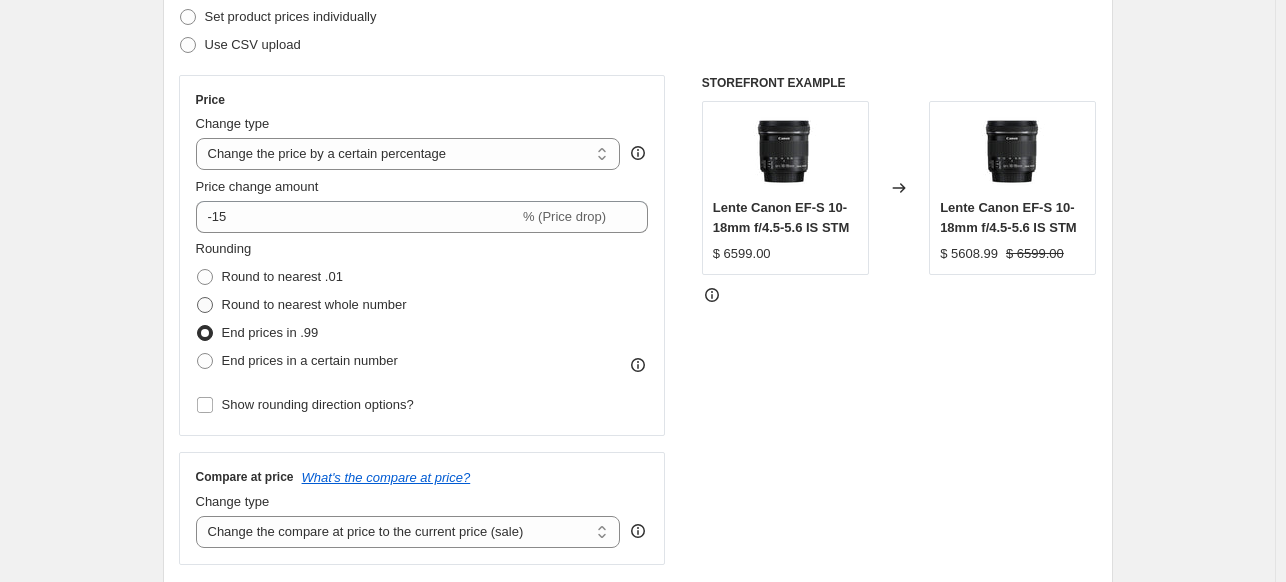 click on "Round to nearest whole number" at bounding box center [301, 305] 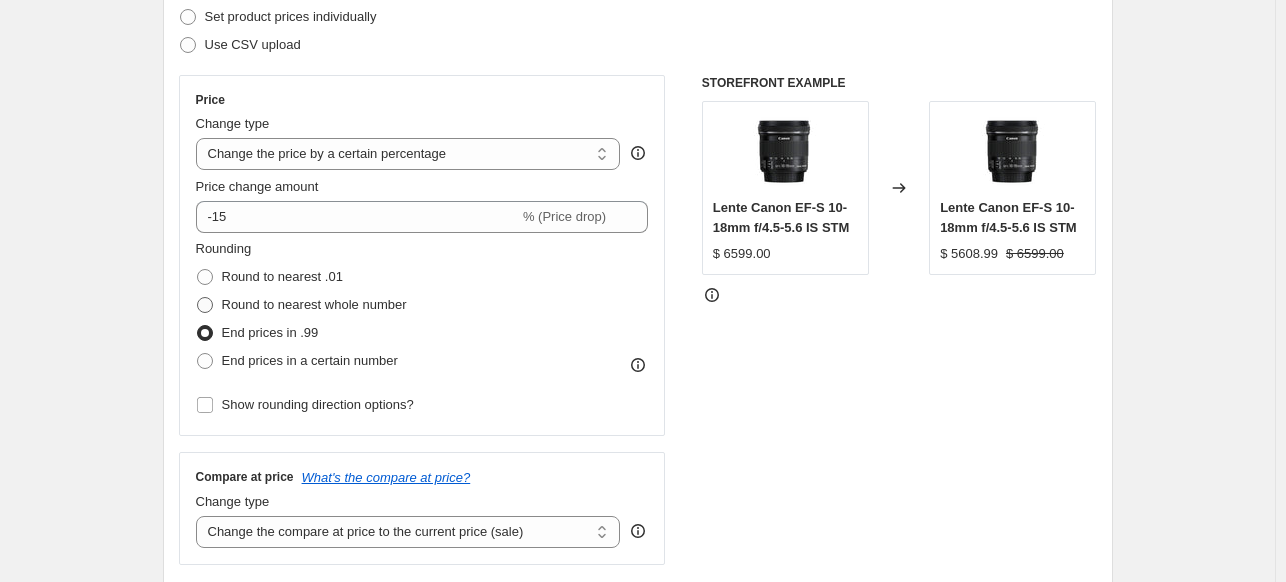 radio on "true" 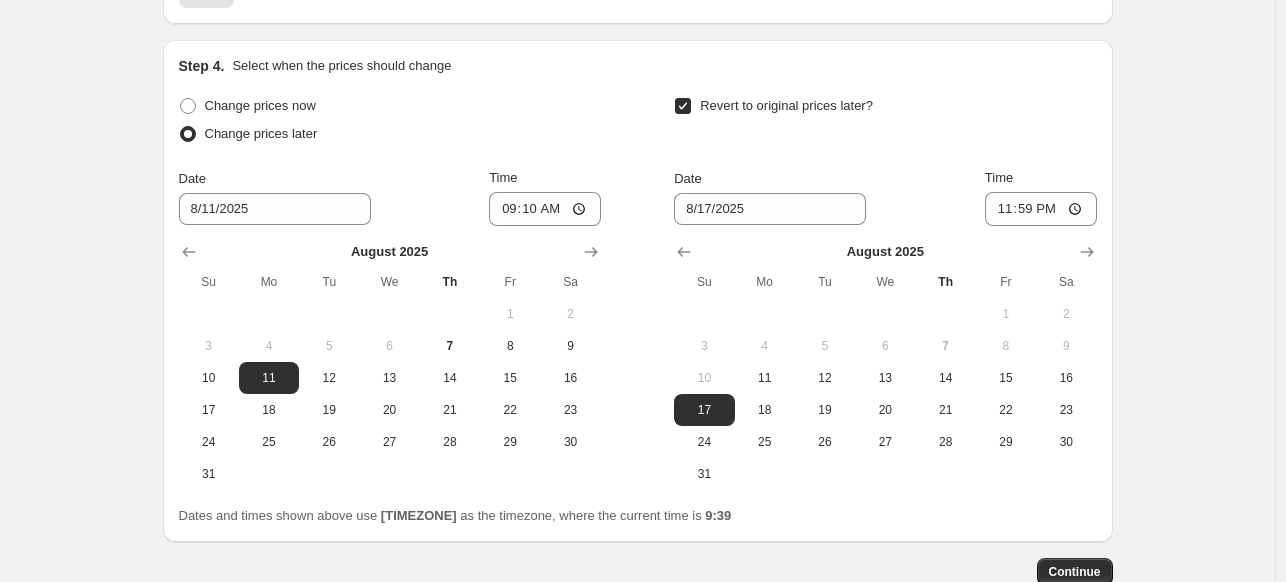 scroll, scrollTop: 1849, scrollLeft: 0, axis: vertical 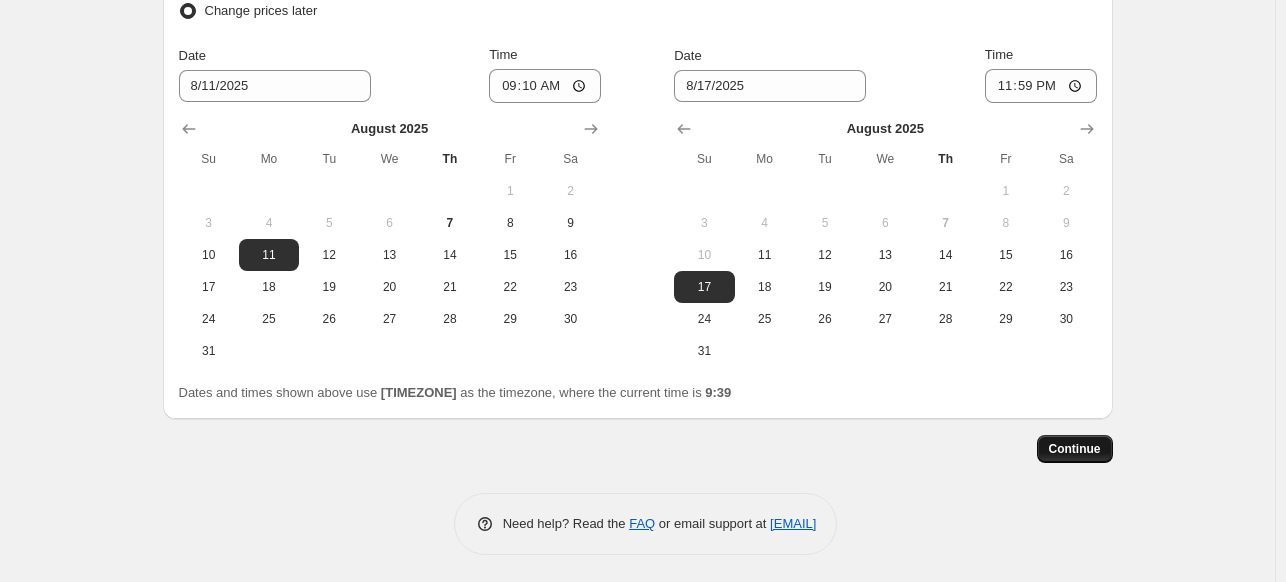click on "Continue" at bounding box center (1075, 449) 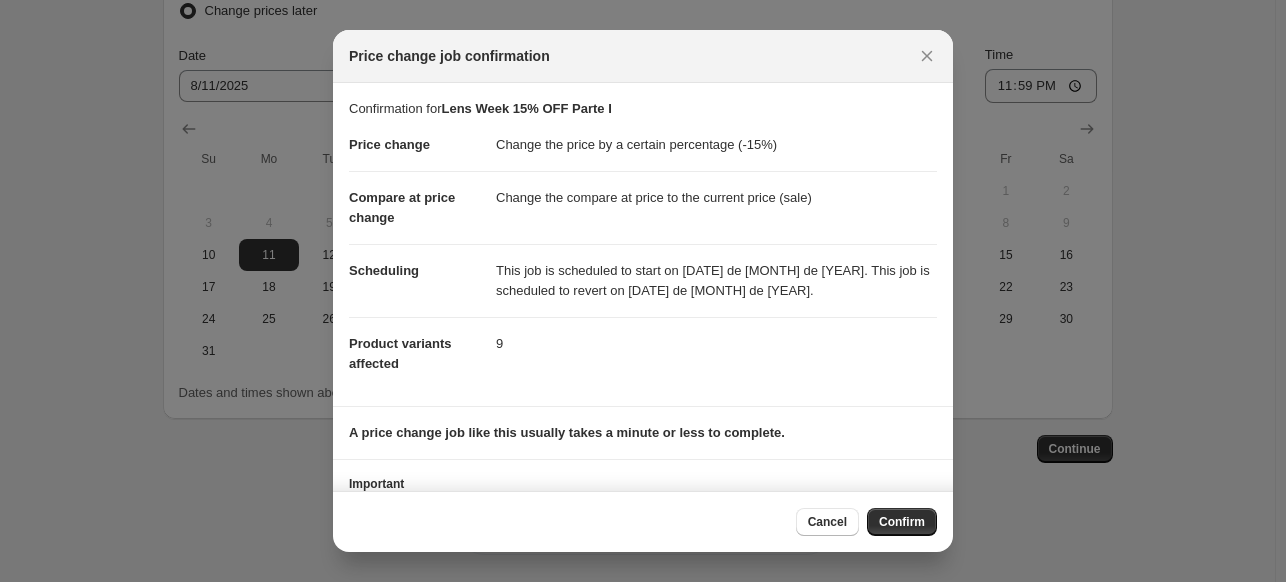 scroll, scrollTop: 69, scrollLeft: 0, axis: vertical 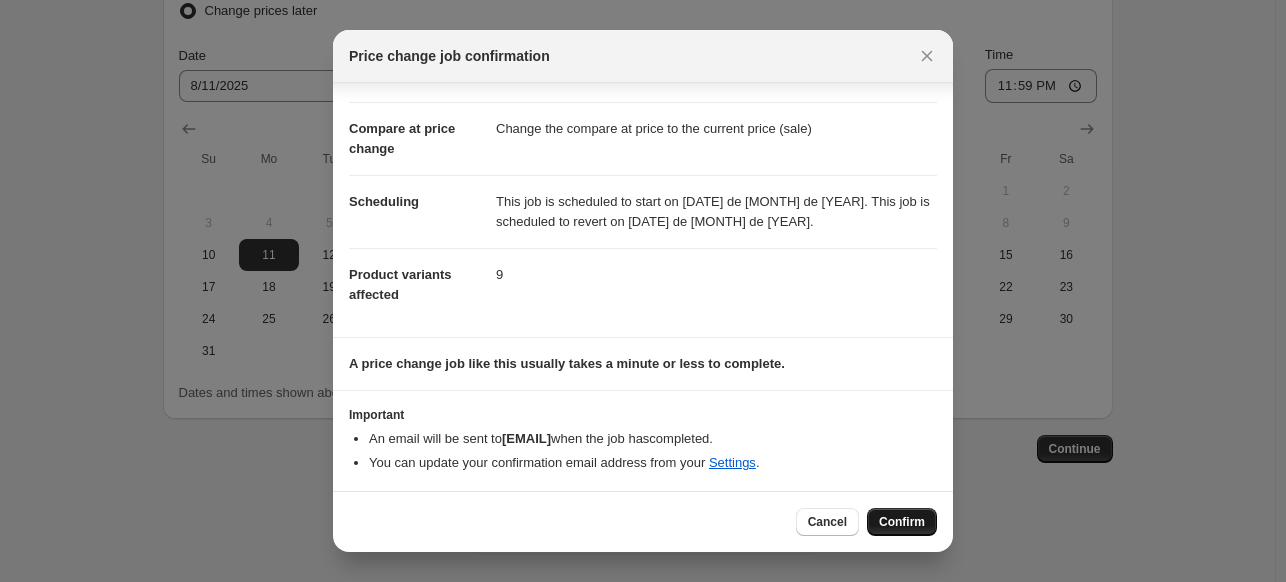 click on "Confirm" at bounding box center [902, 522] 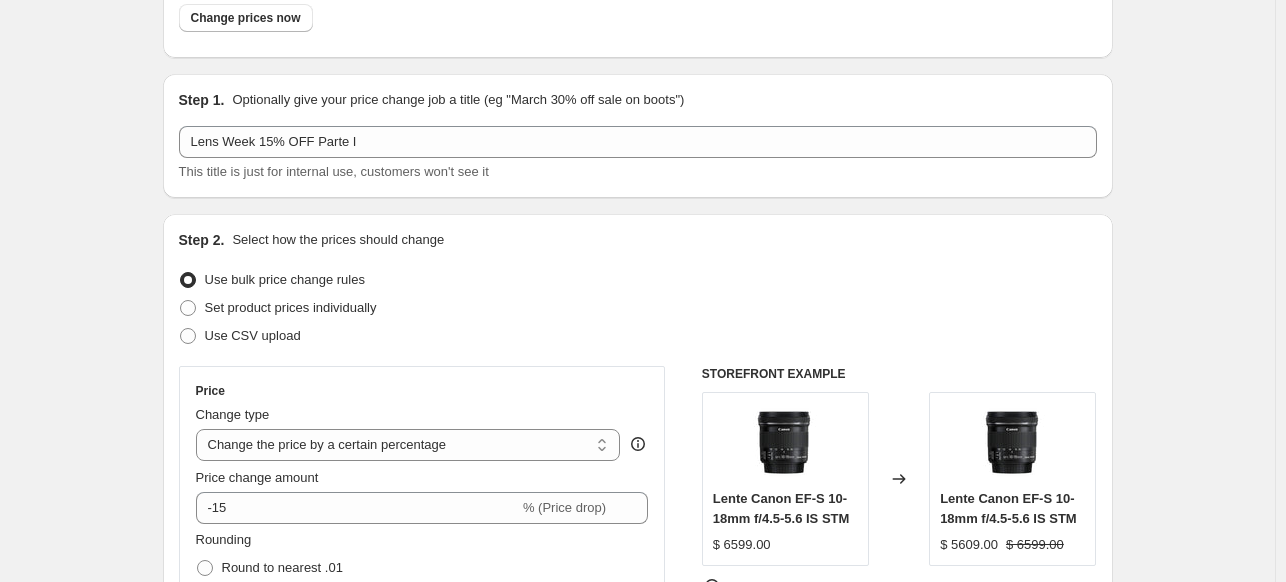 scroll, scrollTop: 0, scrollLeft: 0, axis: both 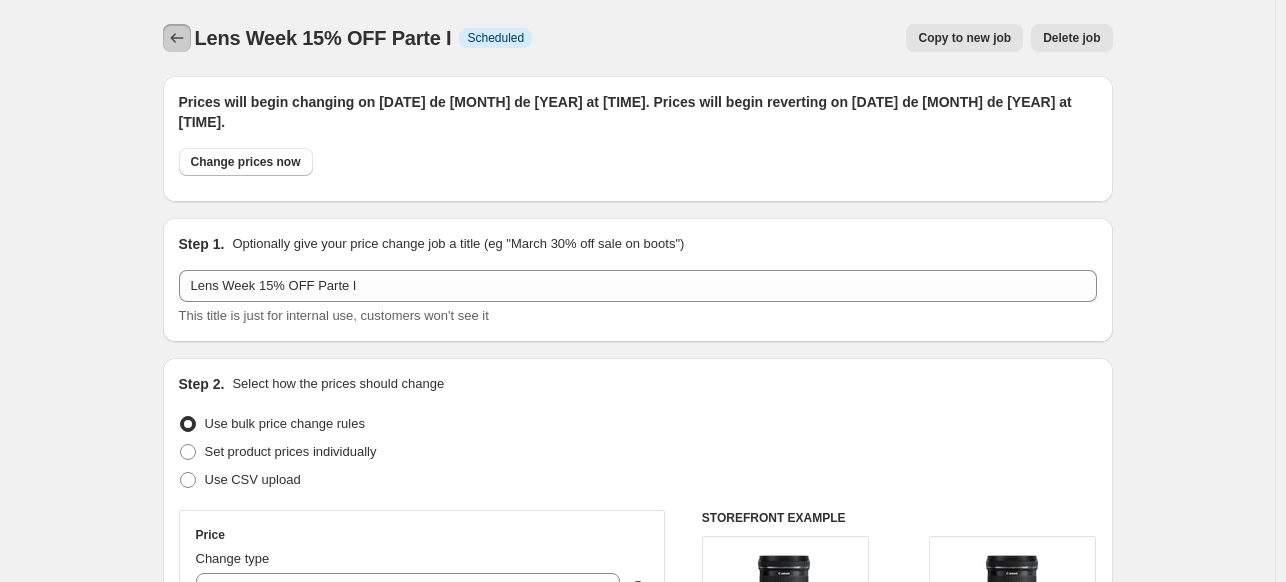 click 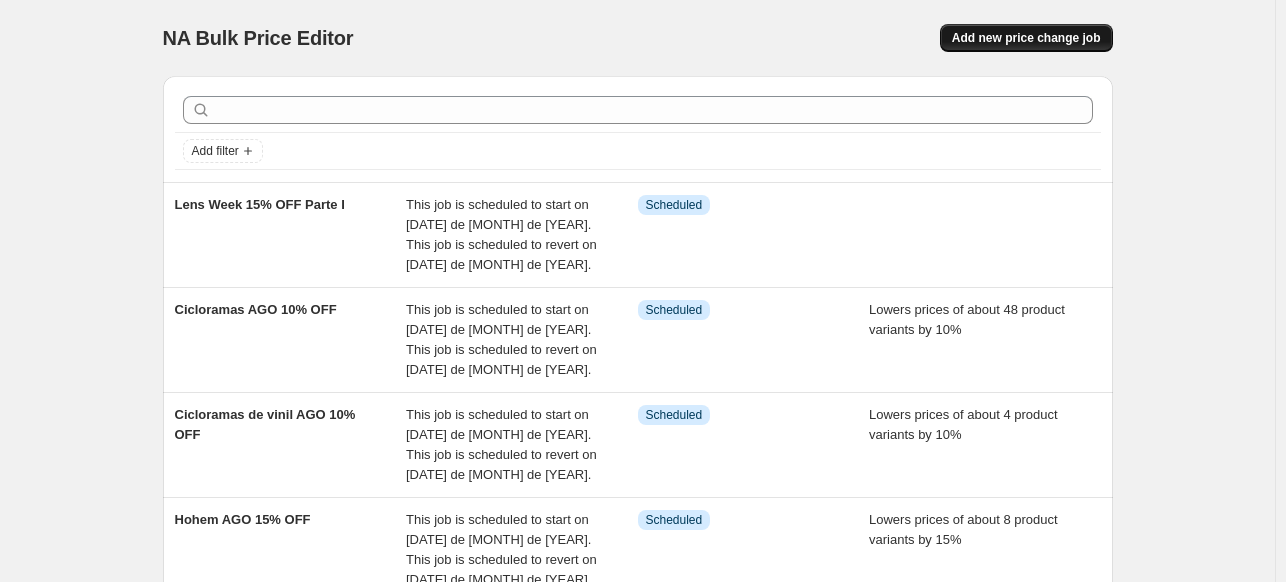 click on "Add new price change job" at bounding box center (1026, 38) 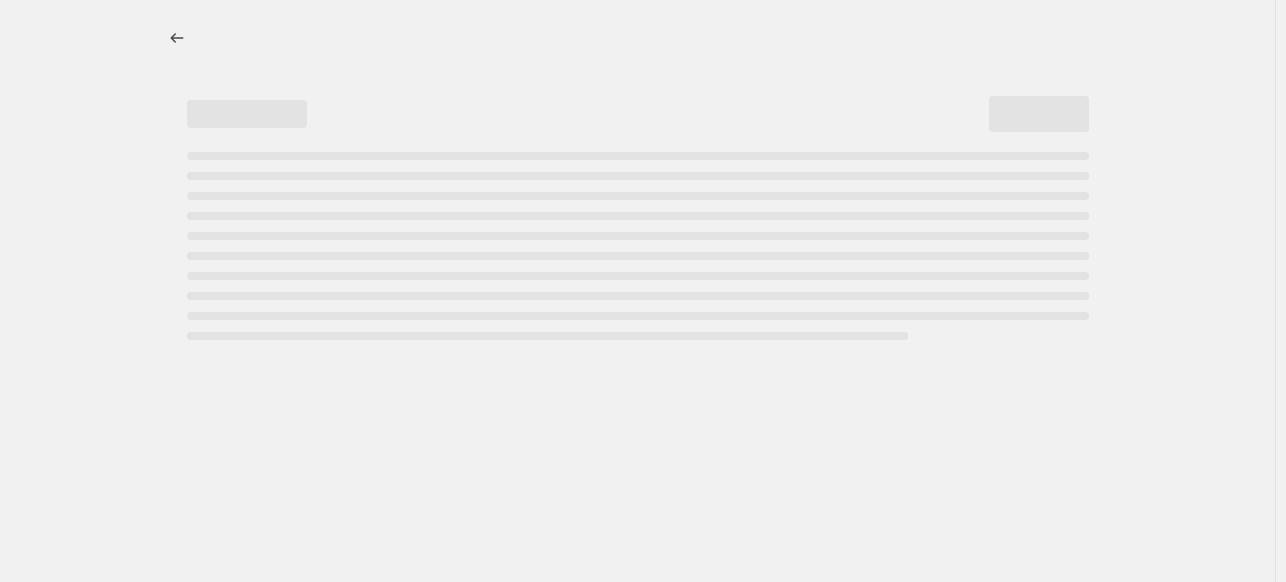 select on "percentage" 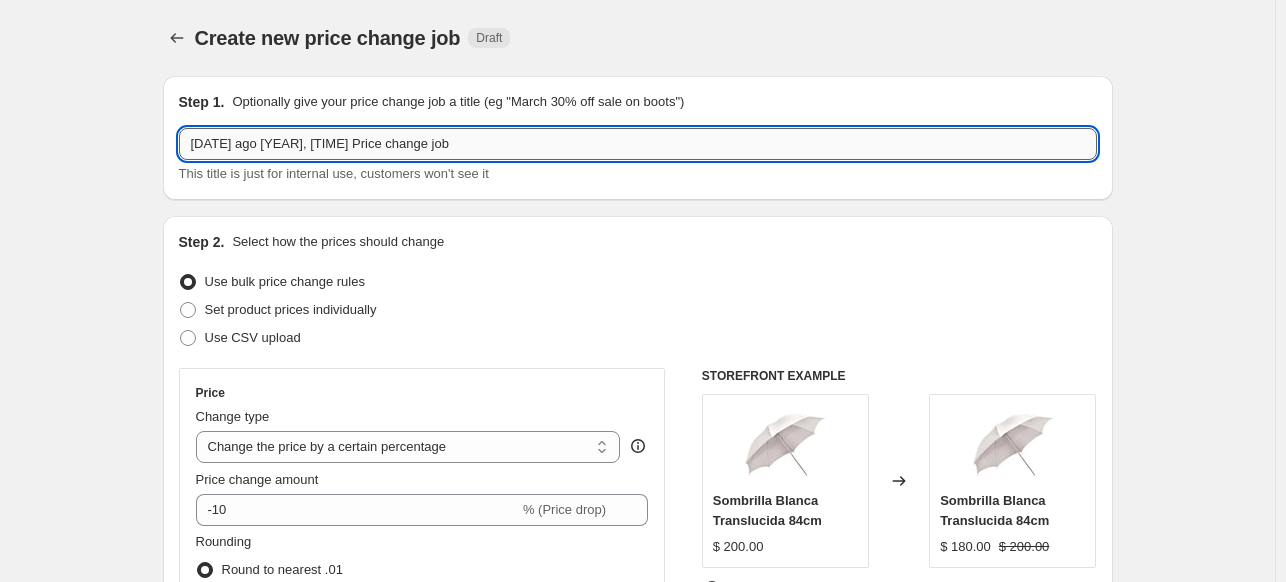 click on "[DATE] ago [YEAR], [TIME] Price change job" at bounding box center [638, 144] 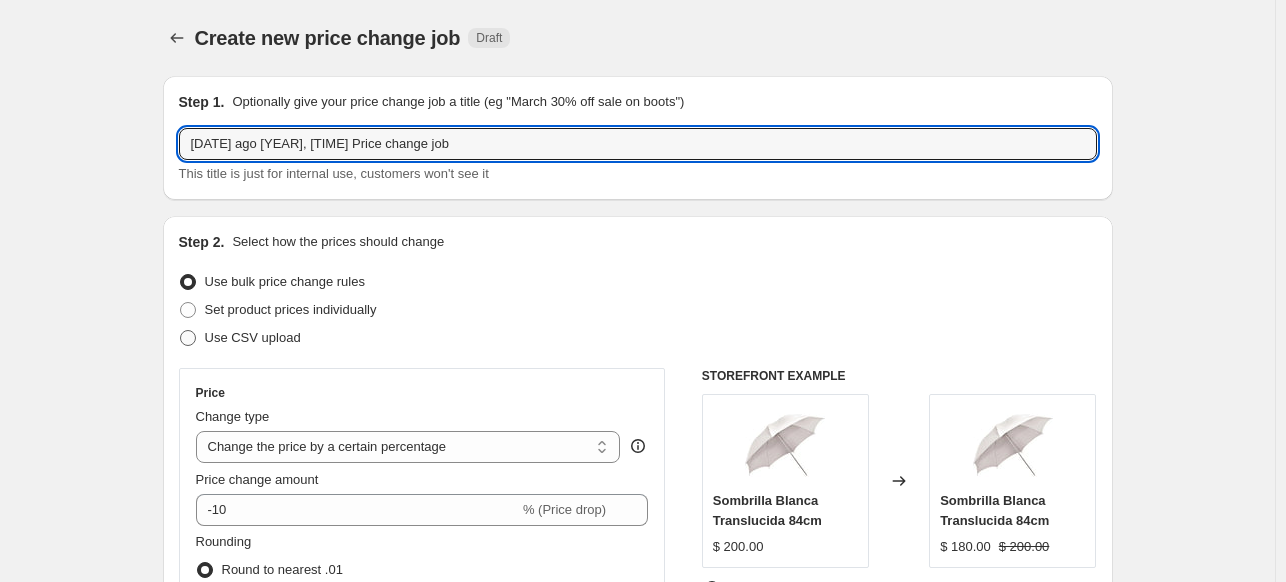click on "Use CSV upload" at bounding box center [253, 337] 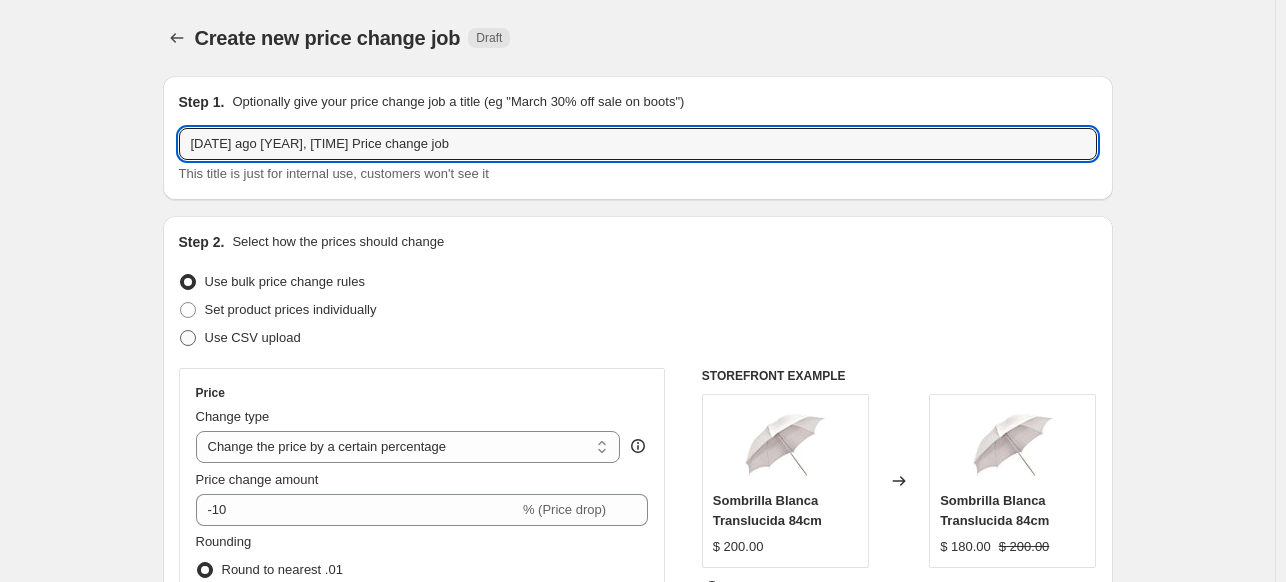 radio on "true" 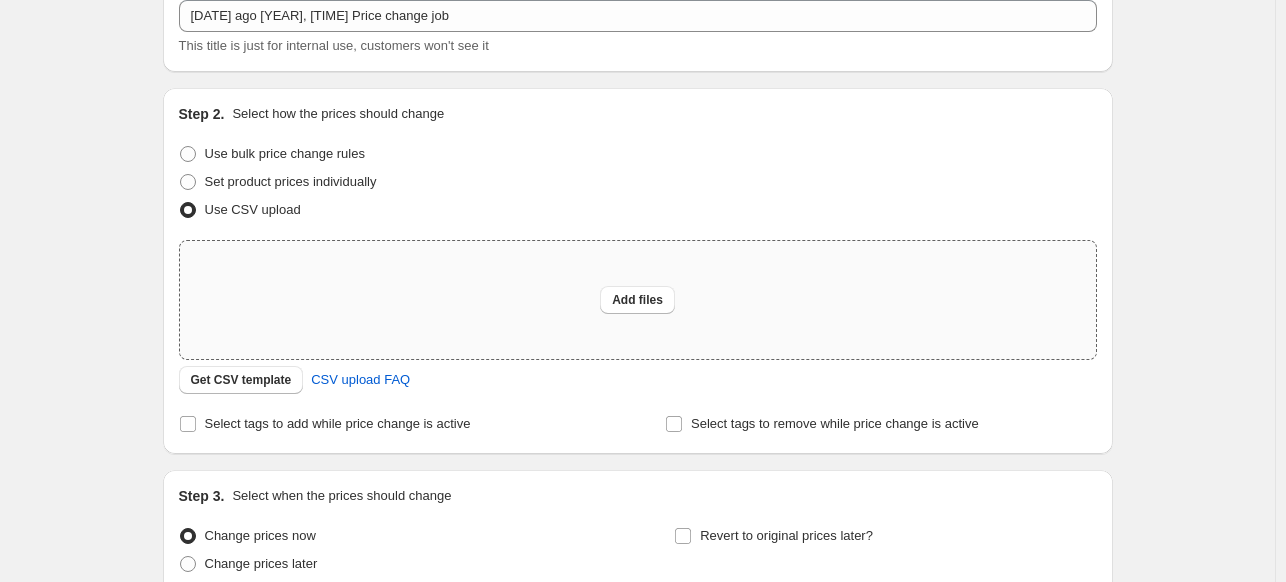 scroll, scrollTop: 132, scrollLeft: 0, axis: vertical 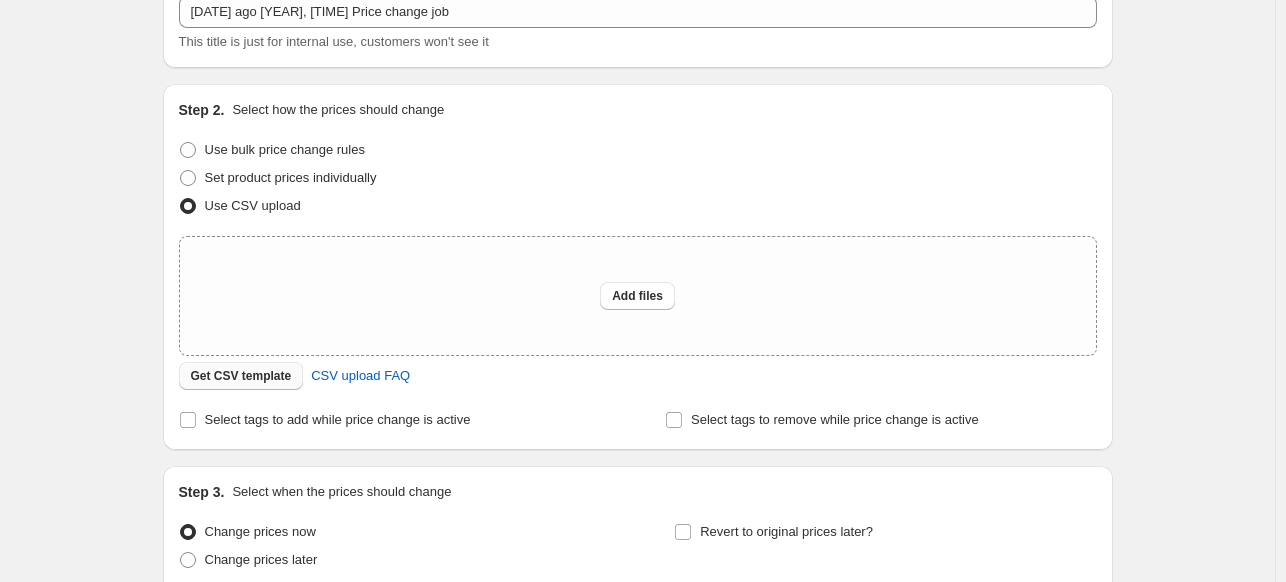 click on "Get CSV template" at bounding box center (241, 376) 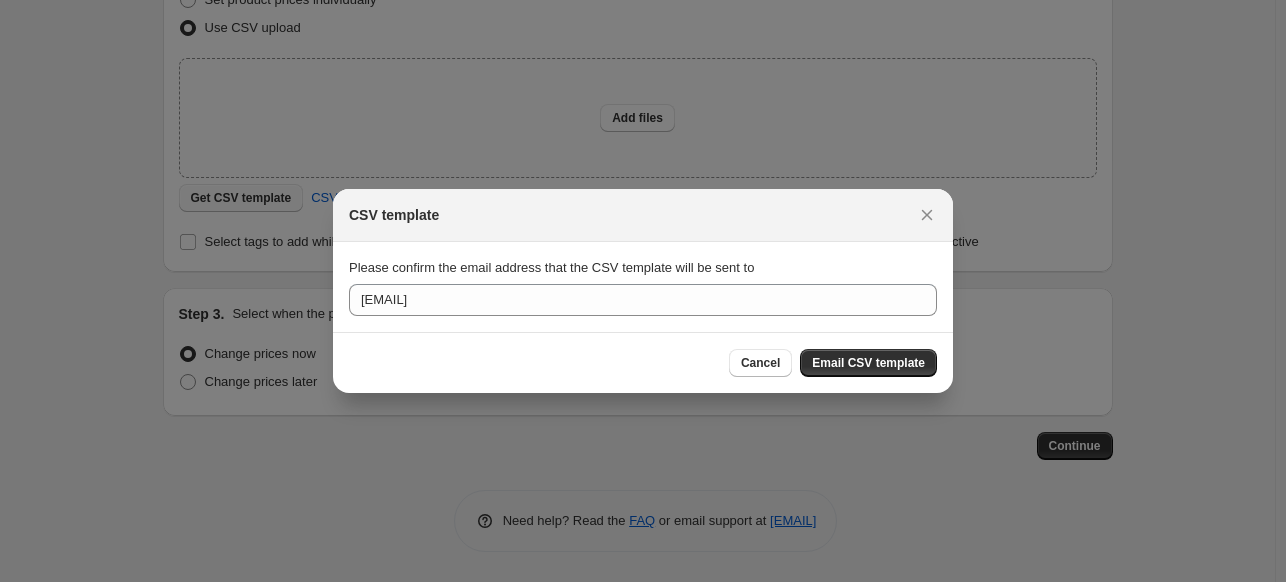 scroll, scrollTop: 132, scrollLeft: 0, axis: vertical 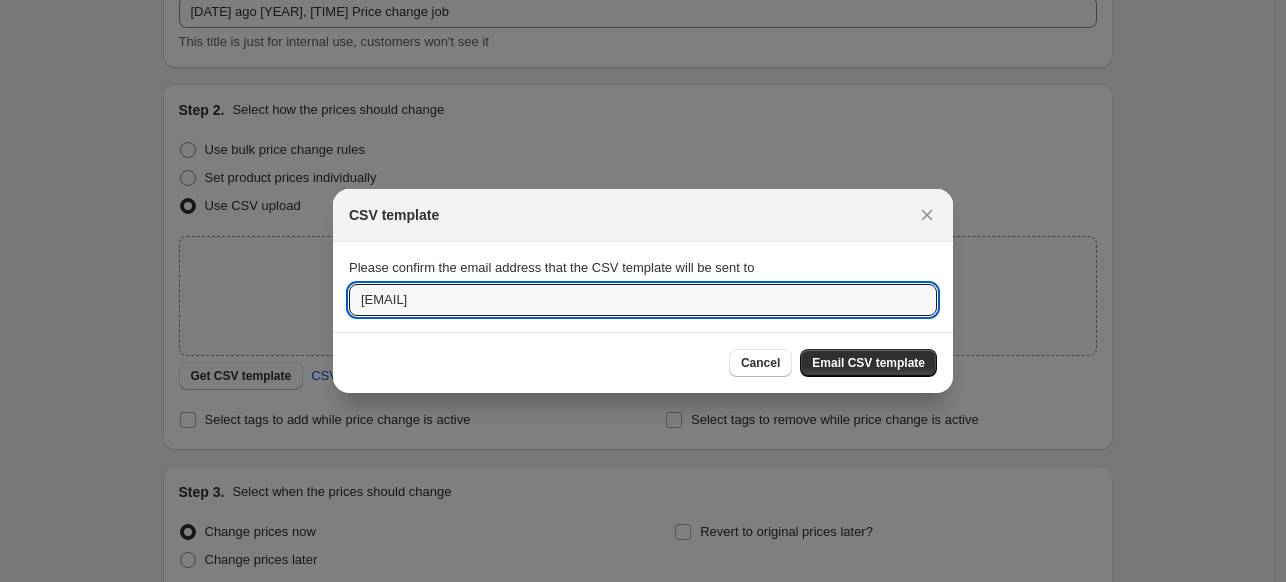 drag, startPoint x: 395, startPoint y: 299, endPoint x: 263, endPoint y: 306, distance: 132.18547 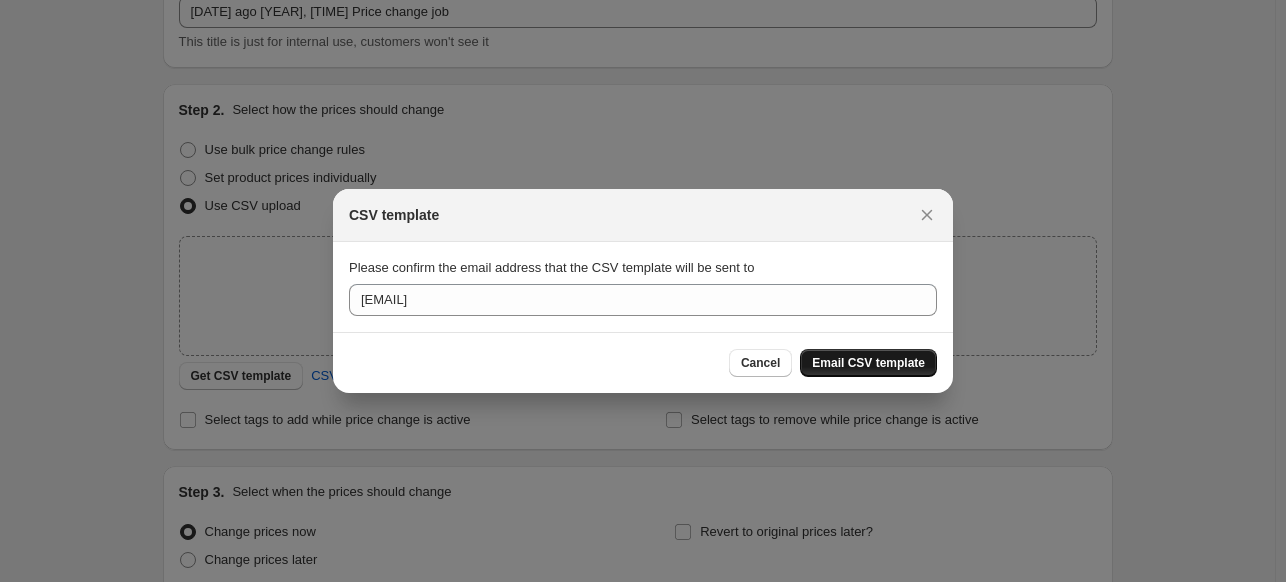click on "Email CSV template" at bounding box center [868, 363] 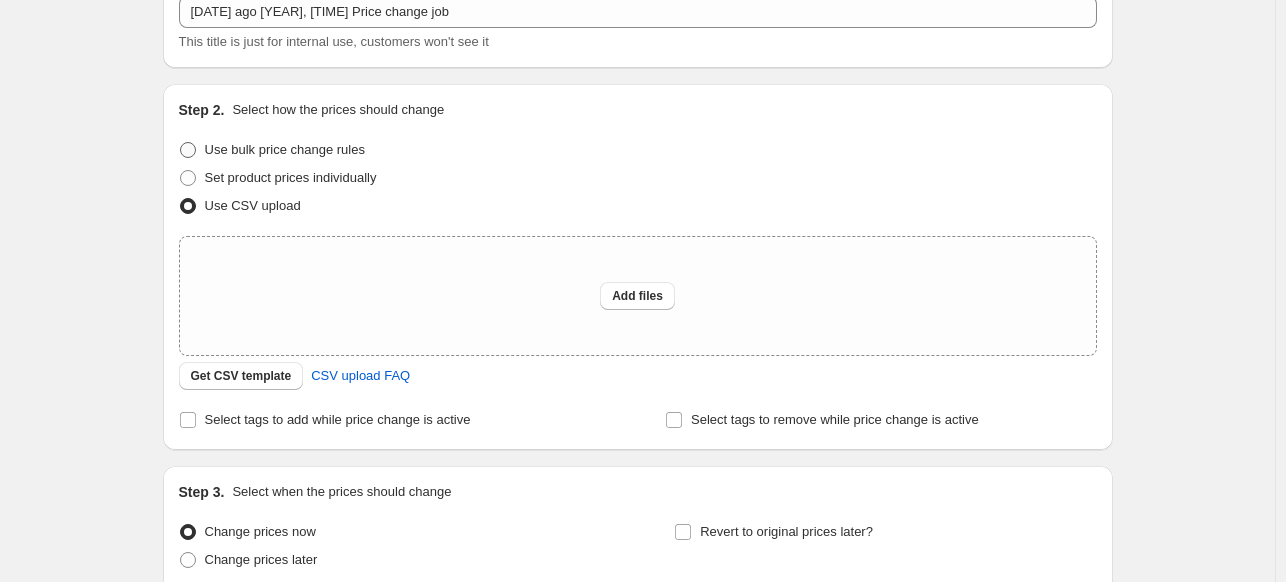 scroll, scrollTop: 0, scrollLeft: 0, axis: both 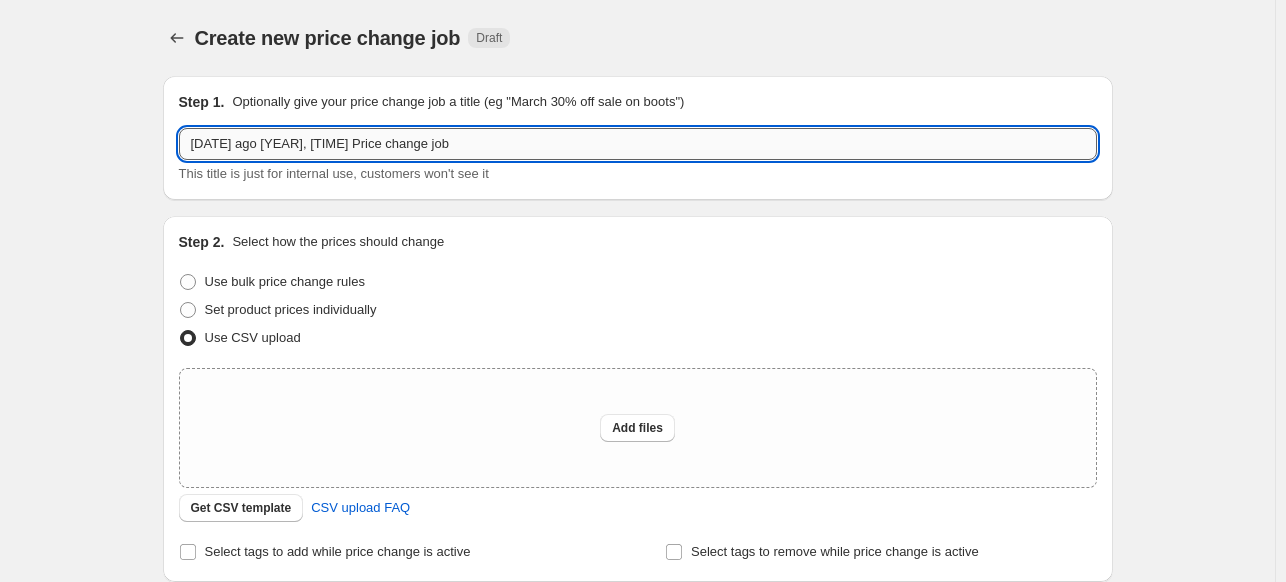 click on "[DATE] ago [YEAR], [TIME] Price change job" at bounding box center [638, 144] 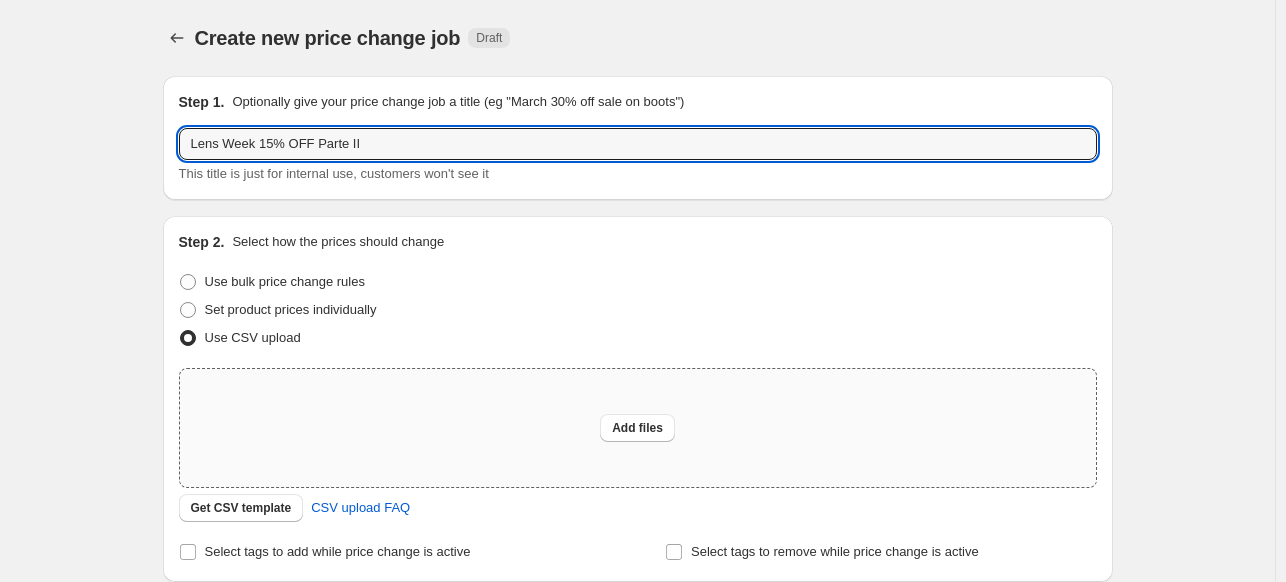 type on "Lens Week 15% OFF Parte II" 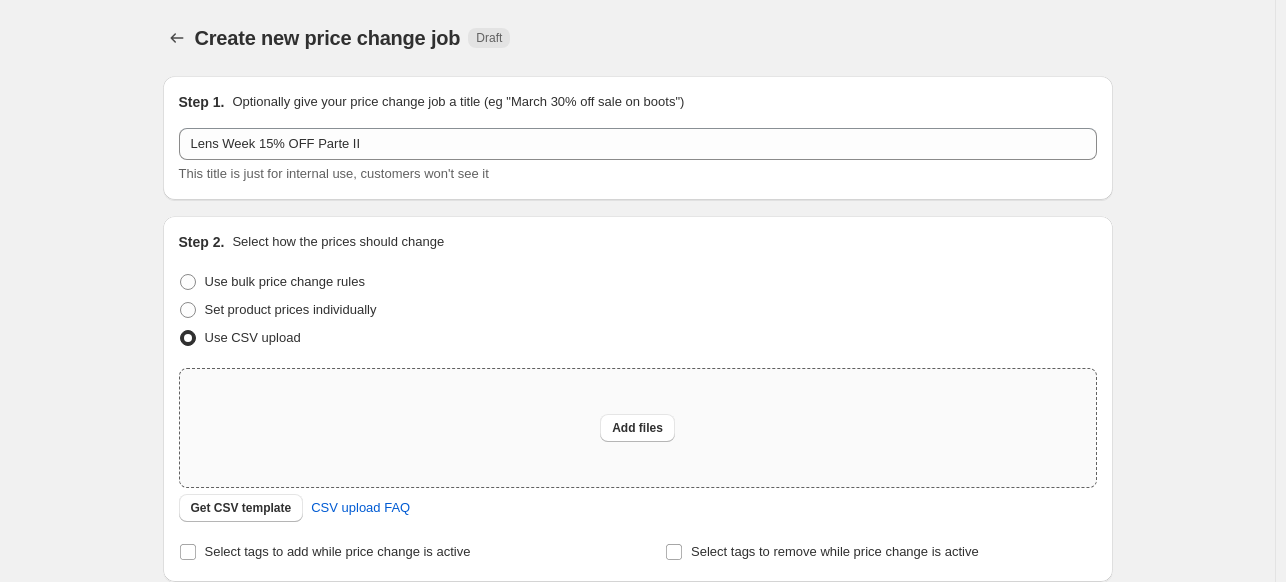 type on "C:\fakepath\Lens Week 15% OFF  - csv_template_user_18617.csv" 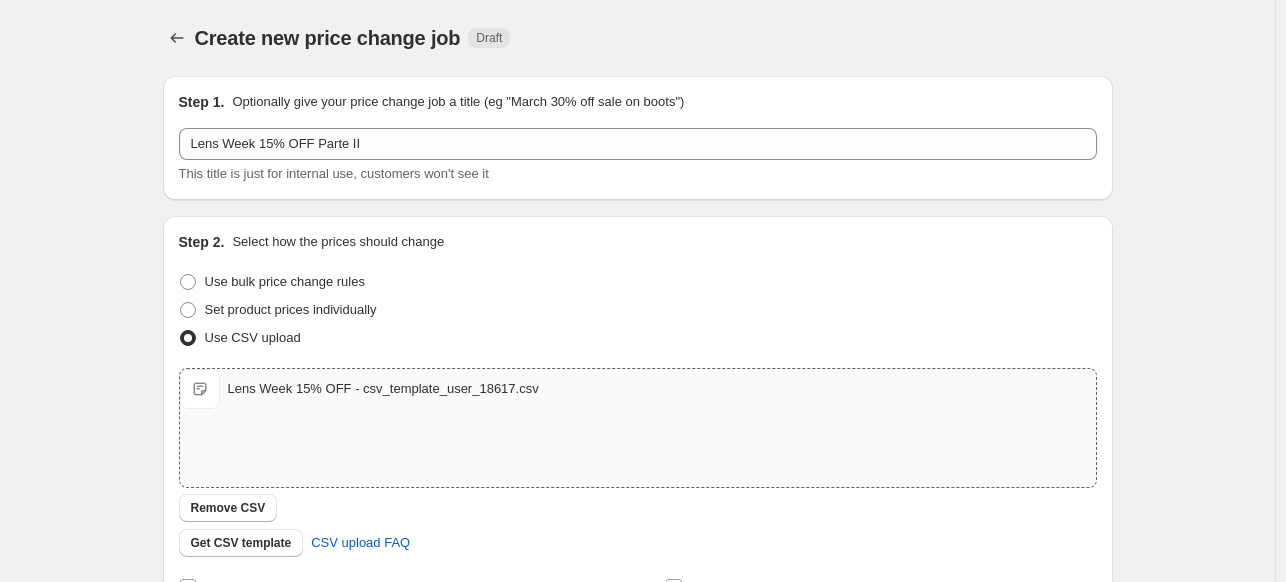 scroll, scrollTop: 344, scrollLeft: 0, axis: vertical 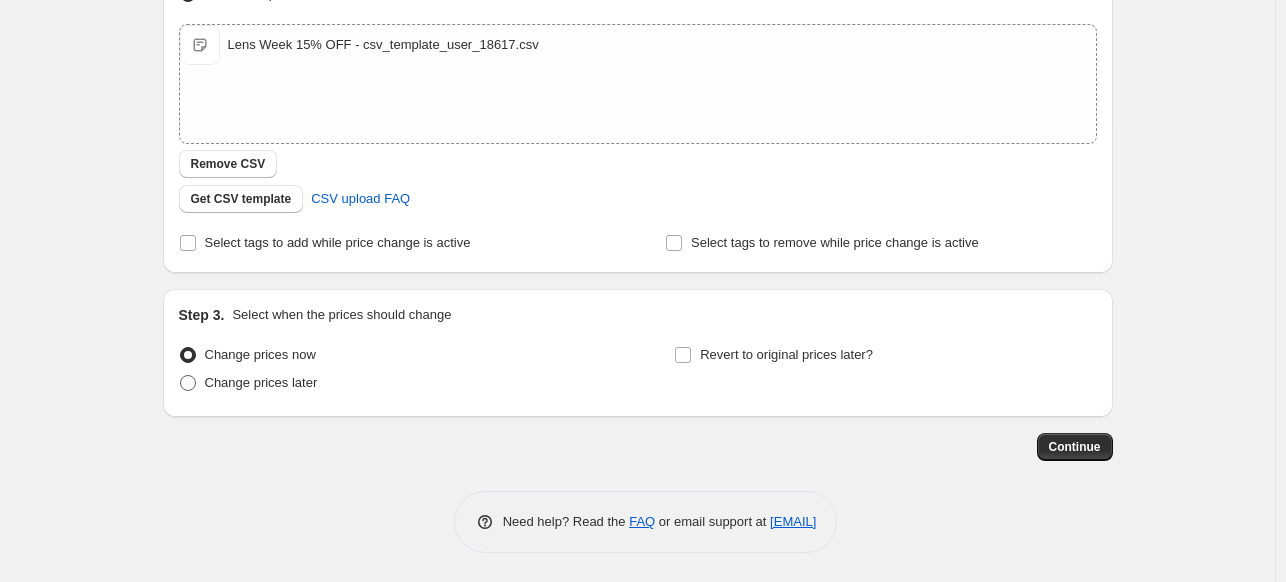 click on "Change prices later" at bounding box center (261, 382) 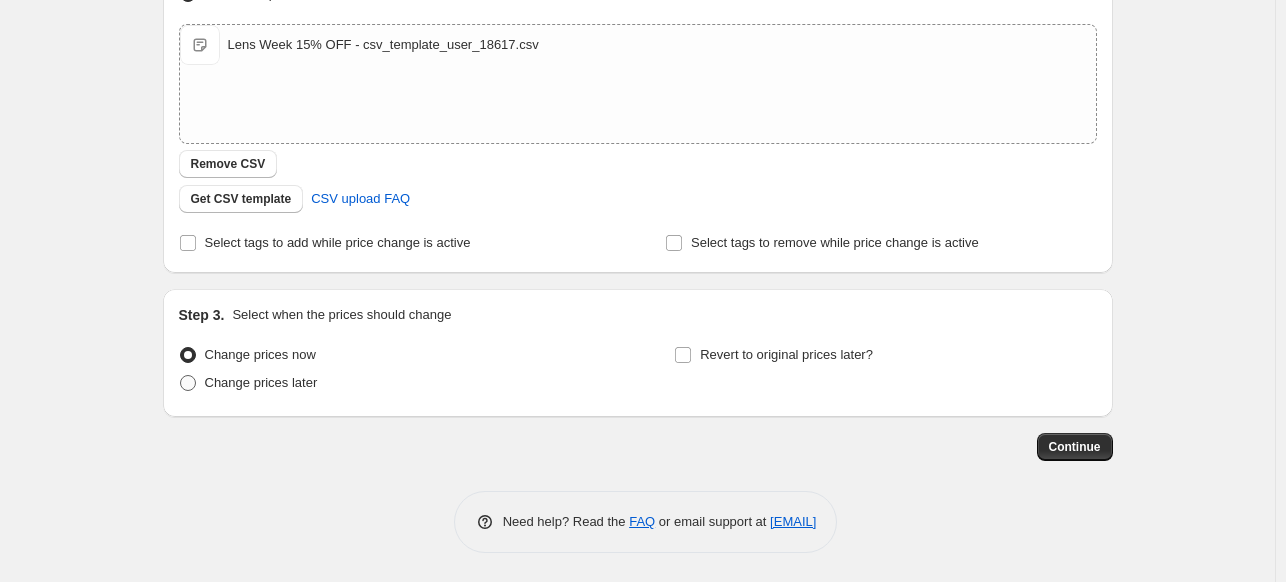 radio on "true" 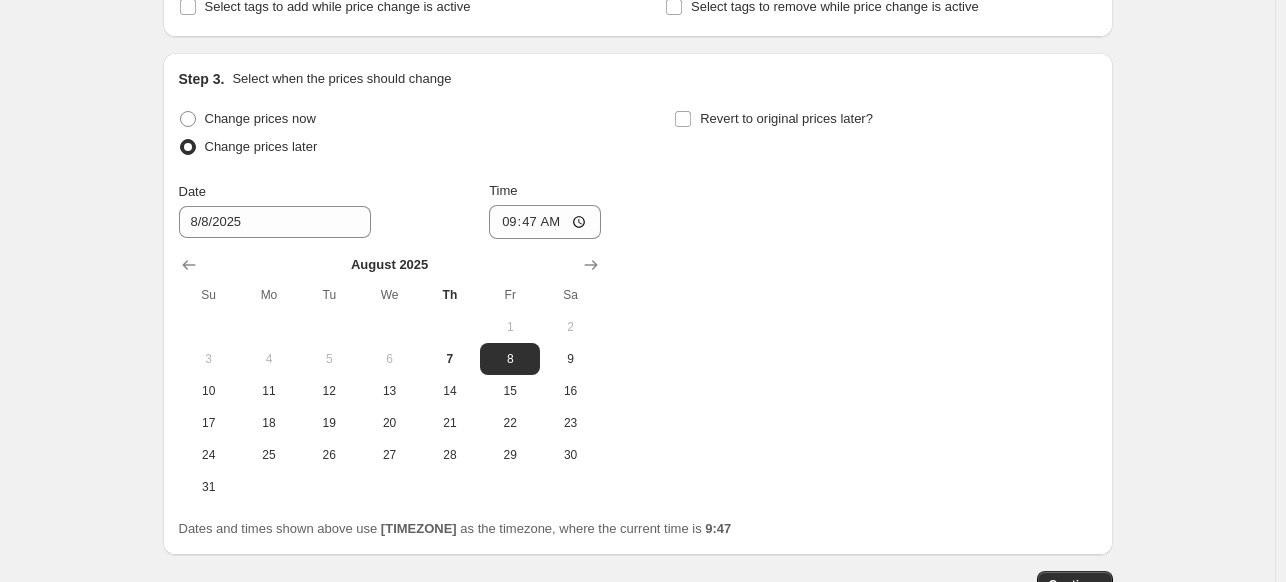 scroll, scrollTop: 592, scrollLeft: 0, axis: vertical 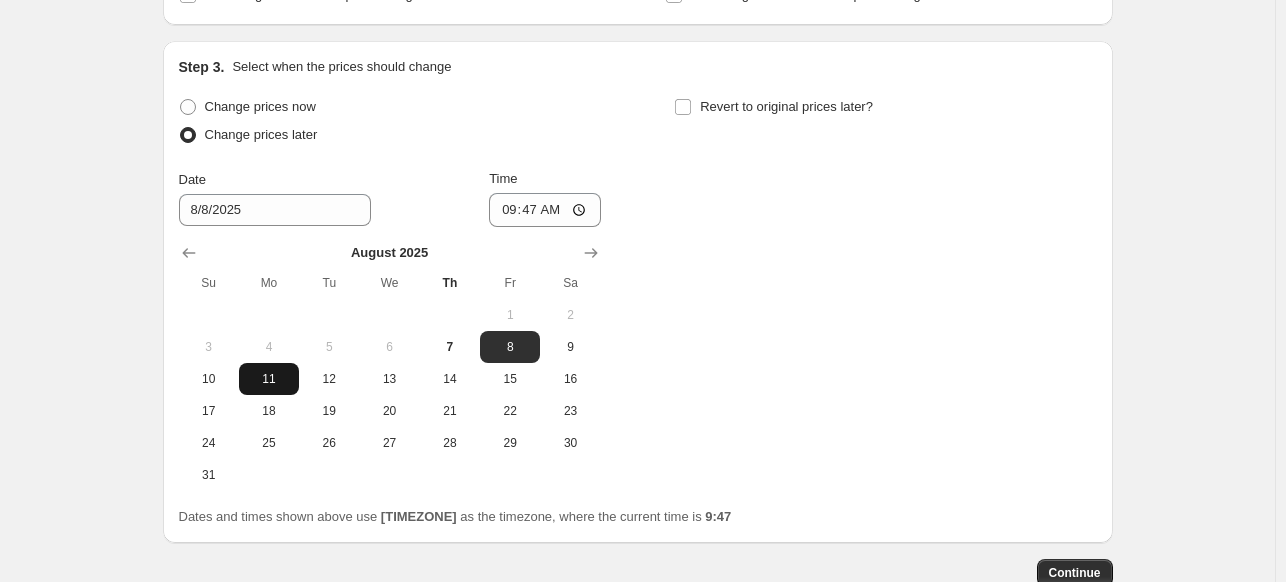click on "11" at bounding box center (269, 379) 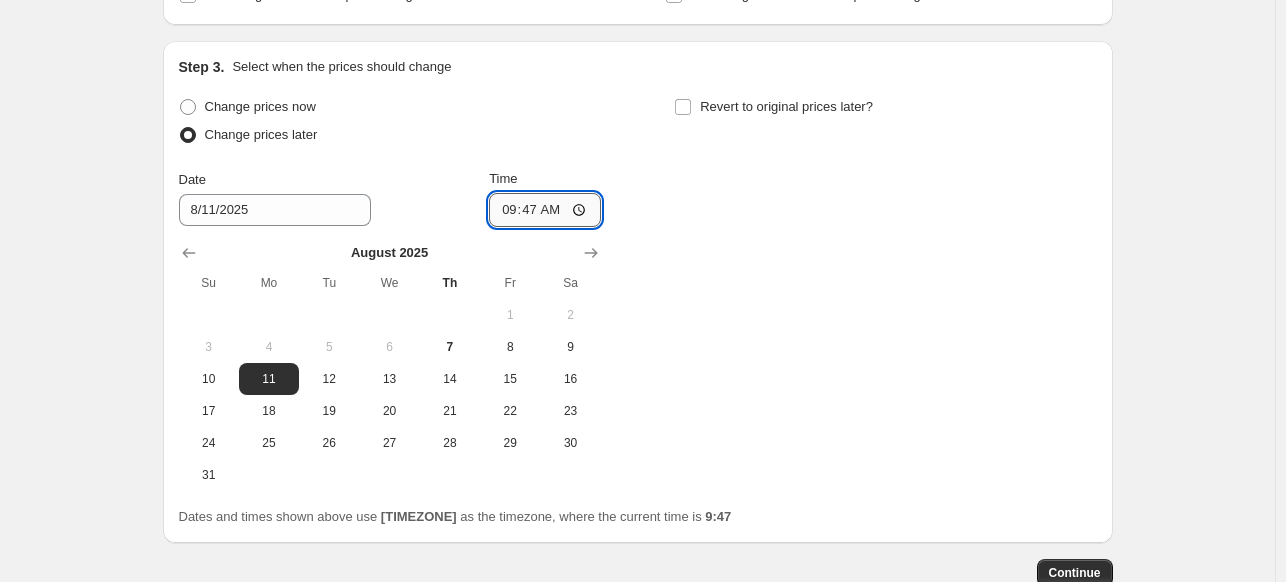 click on "09:47" at bounding box center (545, 210) 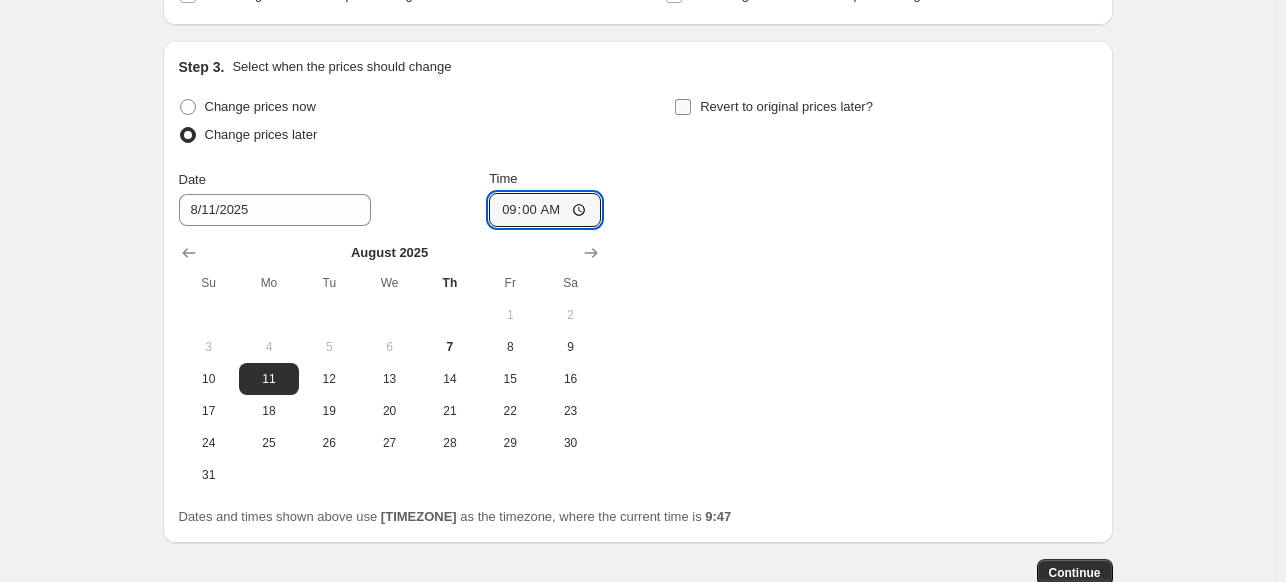 click on "Revert to original prices later?" at bounding box center [786, 106] 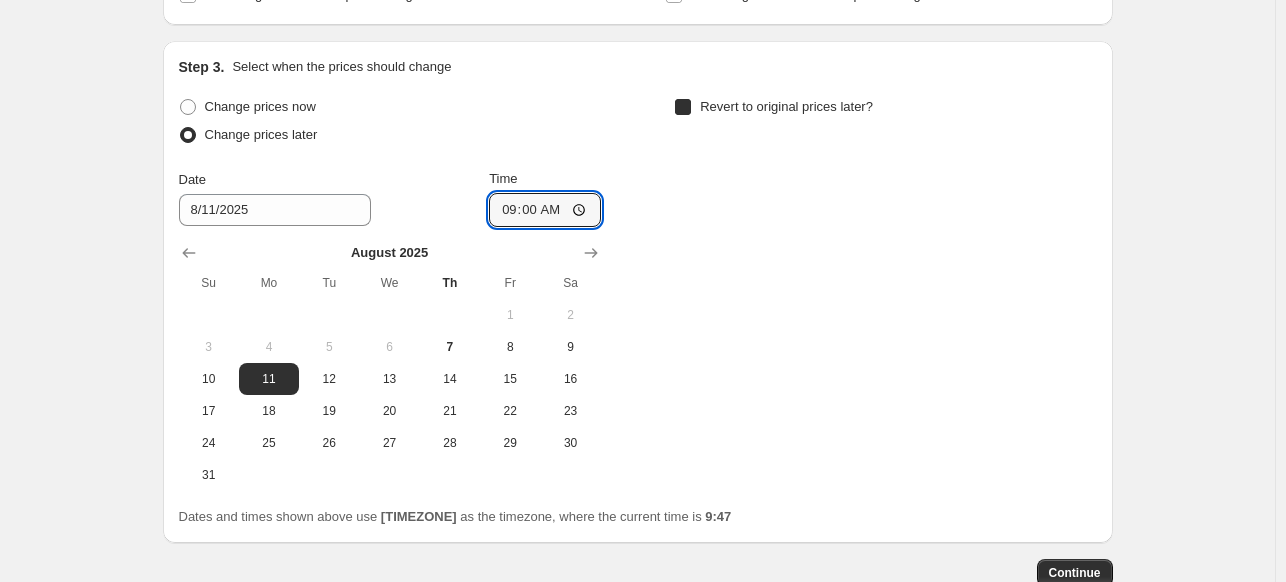 checkbox on "true" 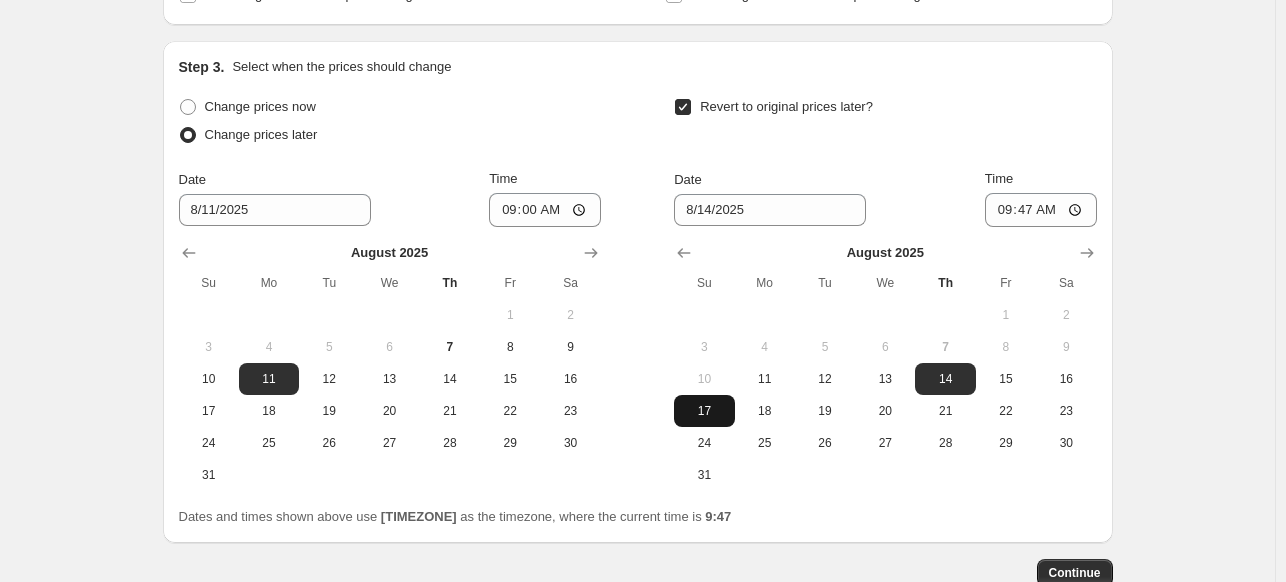 click on "17" at bounding box center [704, 411] 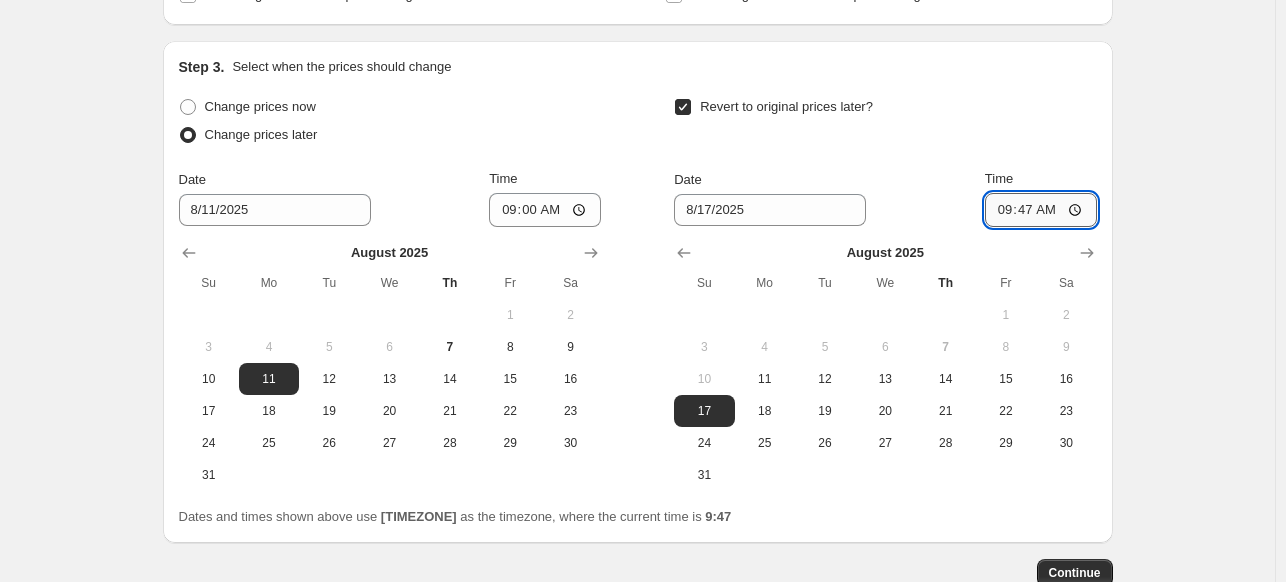 click on "09:47" at bounding box center (1041, 210) 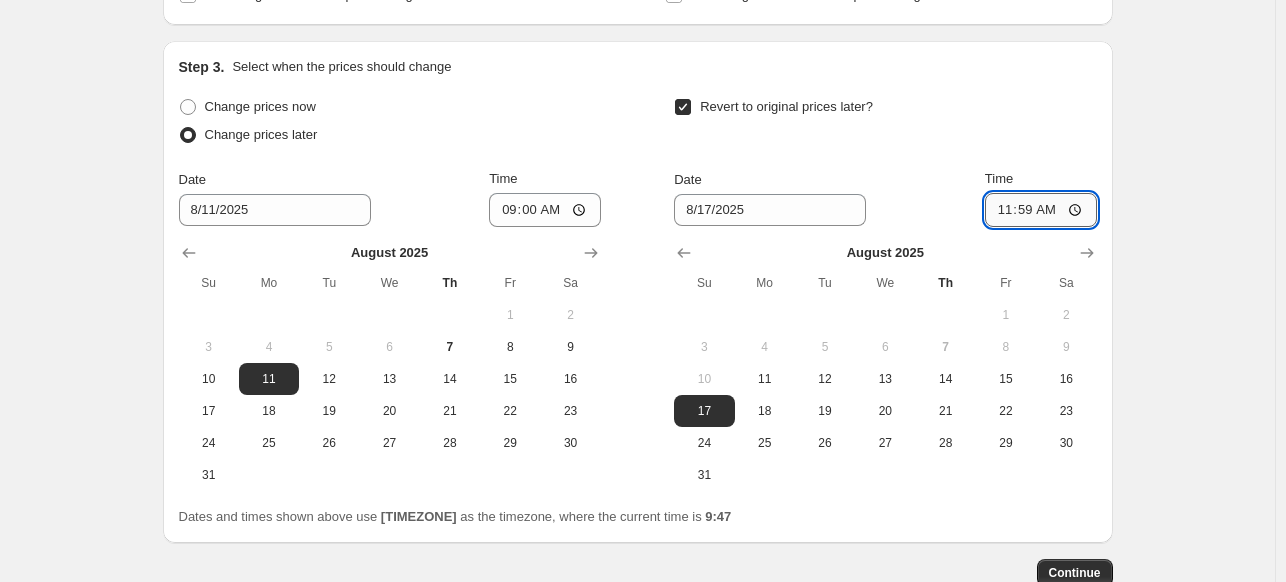 type on "23:59" 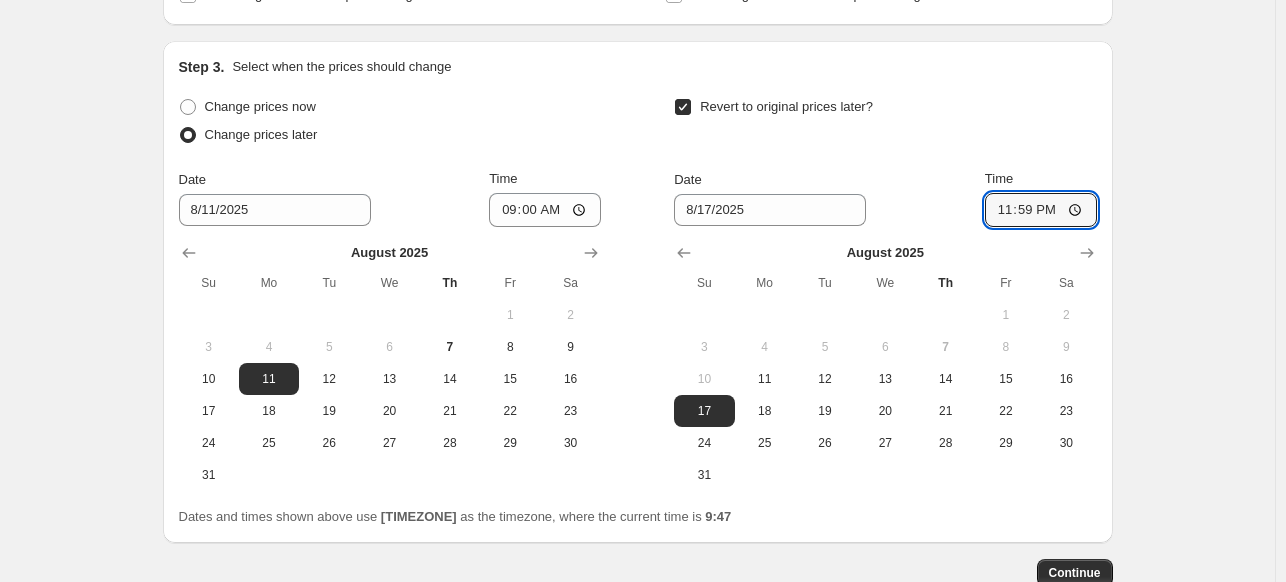 click on "Create new price change job. This page is ready Create new price change job Draft Step 1. Optionally give your price change job a title (eg "March 30% off sale on boots") Lens Week 15% OFF Parte II This title is just for internal use, customers won't see it Step 2. Select how the prices should change Use bulk price change rules Set product prices individually Use CSV upload Upload files Lens Week 15% OFF  - csv_template_user_18617.csv Lens Week 15% OFF  - csv_template_user_18617.csv Remove CSV Get CSV template CSV upload FAQ Select tags to add while price change is active Select tags to remove while price change is active Step 3. Select when the prices should change Change prices now Change prices later Date [DATE]/[MONTH]/[YEAR] Time [TIME] August   2025 Su Mo Tu We Th Fr Sa 1 2 3 4 5 6 7 8 9 10 11 12 13 14 15 16 17 18 19 20 21 22 23 24 25 26 27 28 29 30 31 Revert to original prices later? Date [DATE]/[MONTH]/[YEAR] Time [TIME] August   2025 Su Mo Tu We Th Fr Sa 1 2 3 4 5 6 7 8 9 10 11 12 13 14 15 16 17 18 19 20 21 22 23 24 25 26 27" at bounding box center [637, 58] 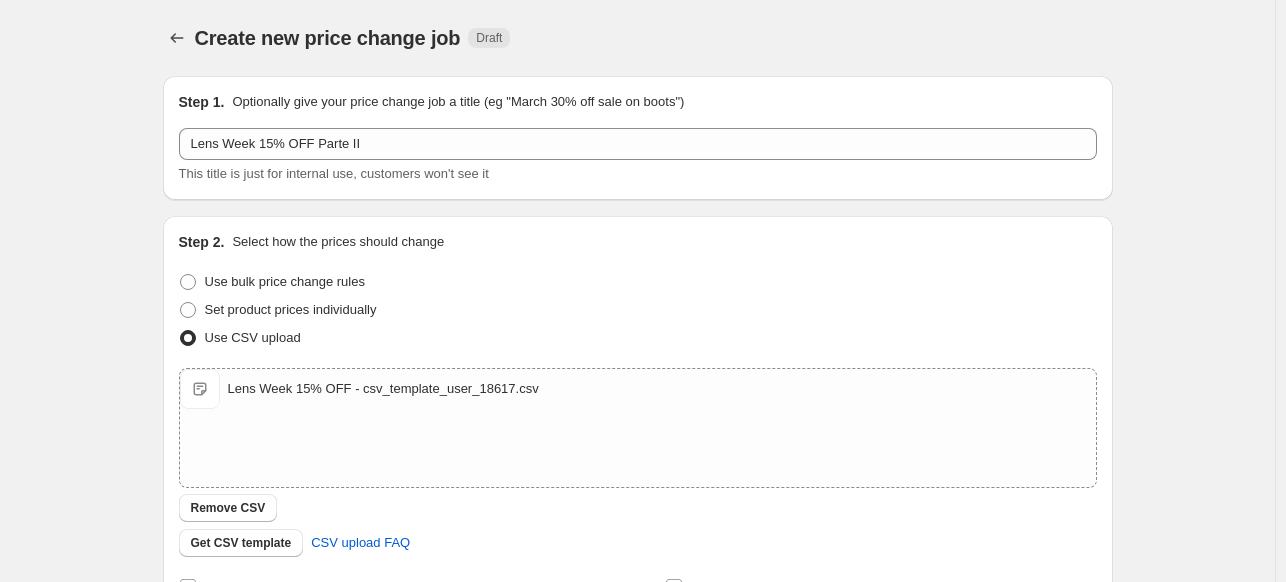 scroll, scrollTop: 718, scrollLeft: 0, axis: vertical 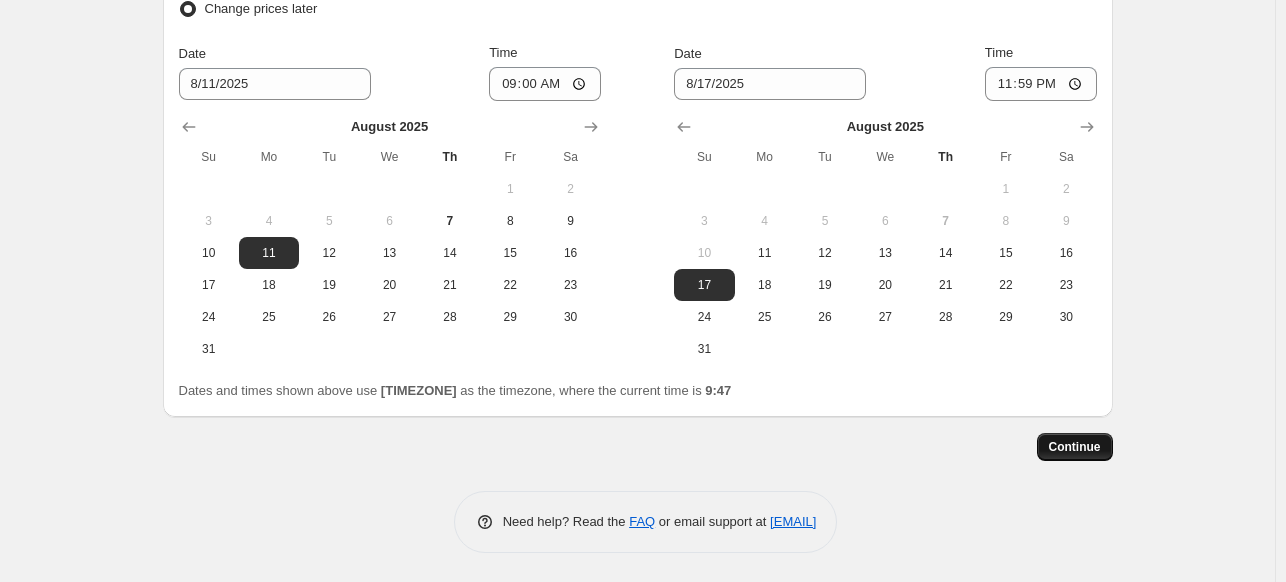 click on "Continue" at bounding box center (1075, 447) 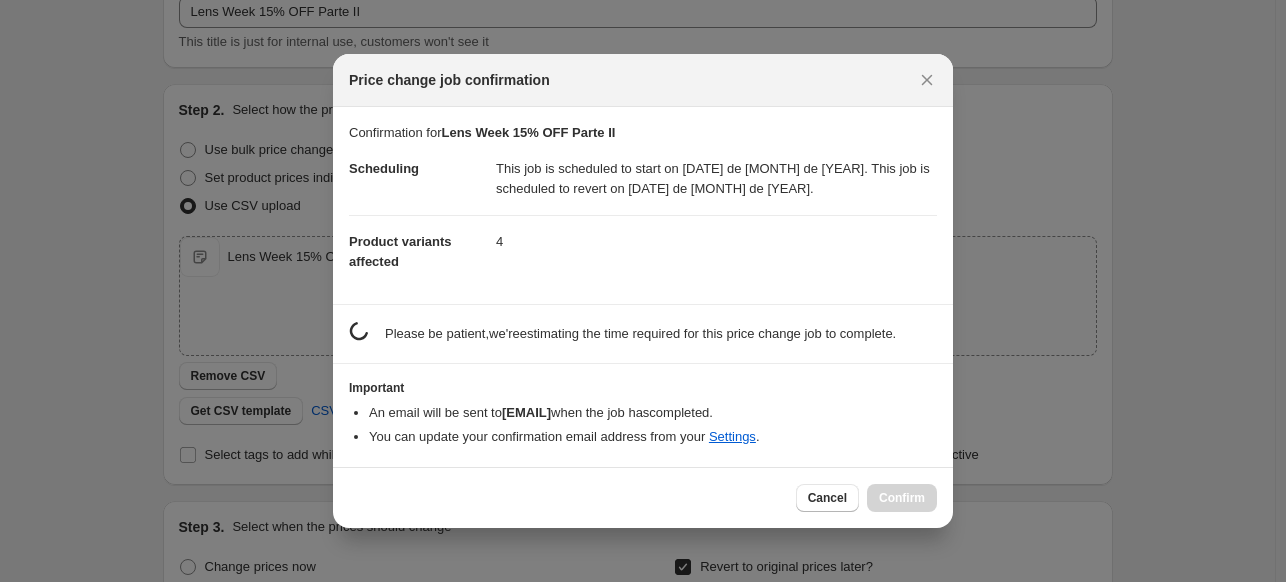 scroll, scrollTop: 0, scrollLeft: 0, axis: both 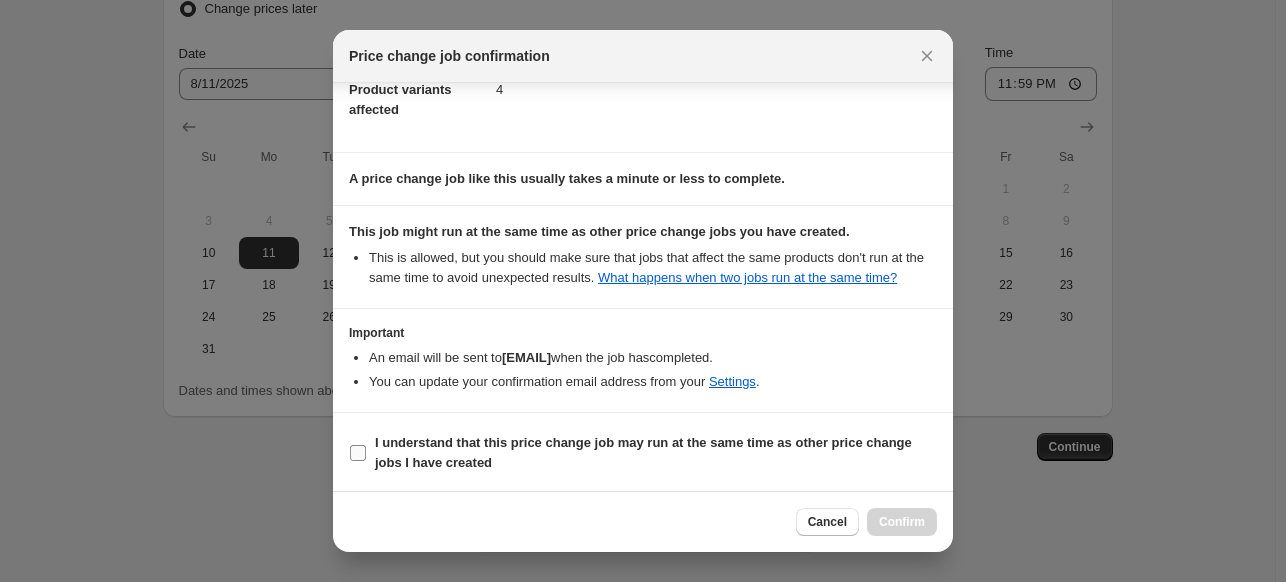 click on "I understand that this price change job may run at the same time as other price change jobs I have created" at bounding box center (656, 453) 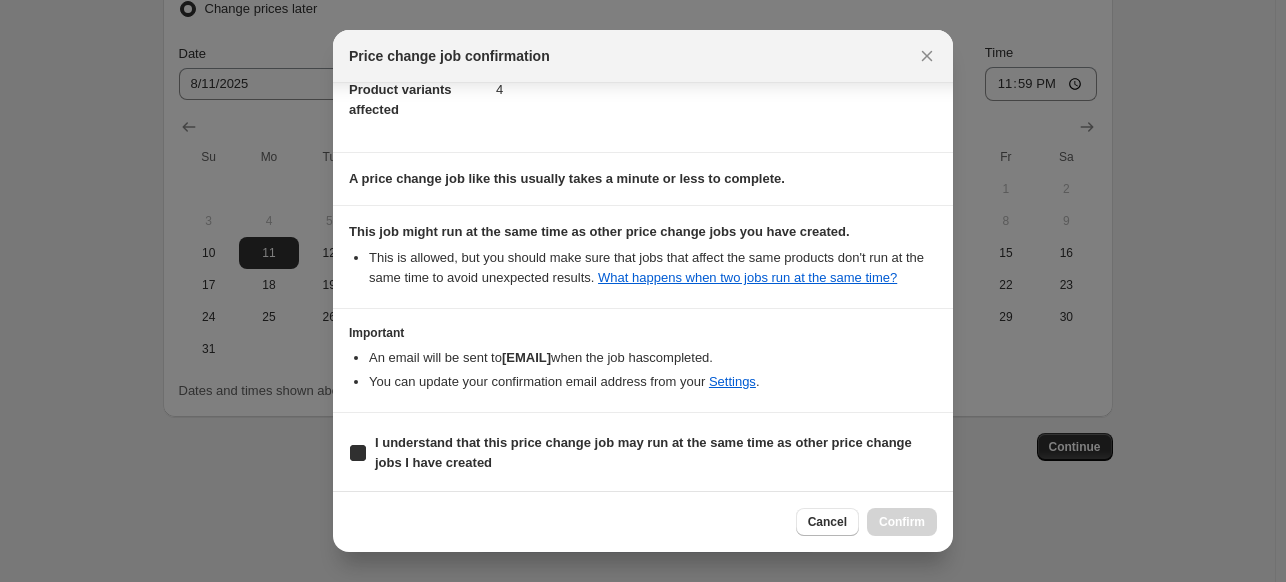 checkbox on "true" 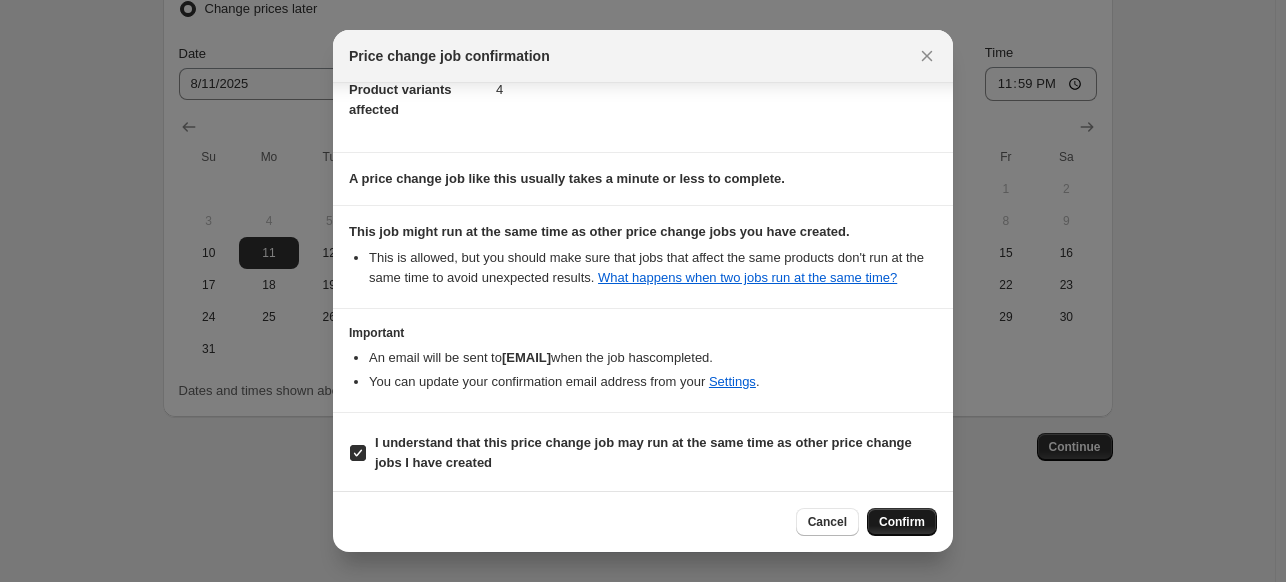 click on "Confirm" at bounding box center (902, 522) 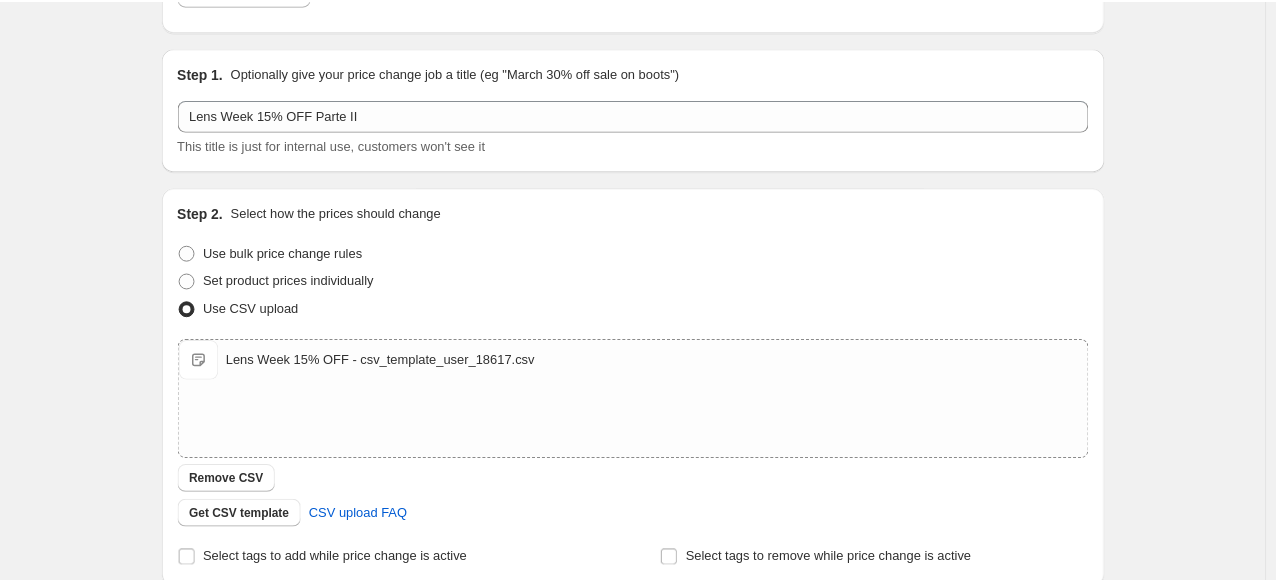 scroll, scrollTop: 0, scrollLeft: 0, axis: both 